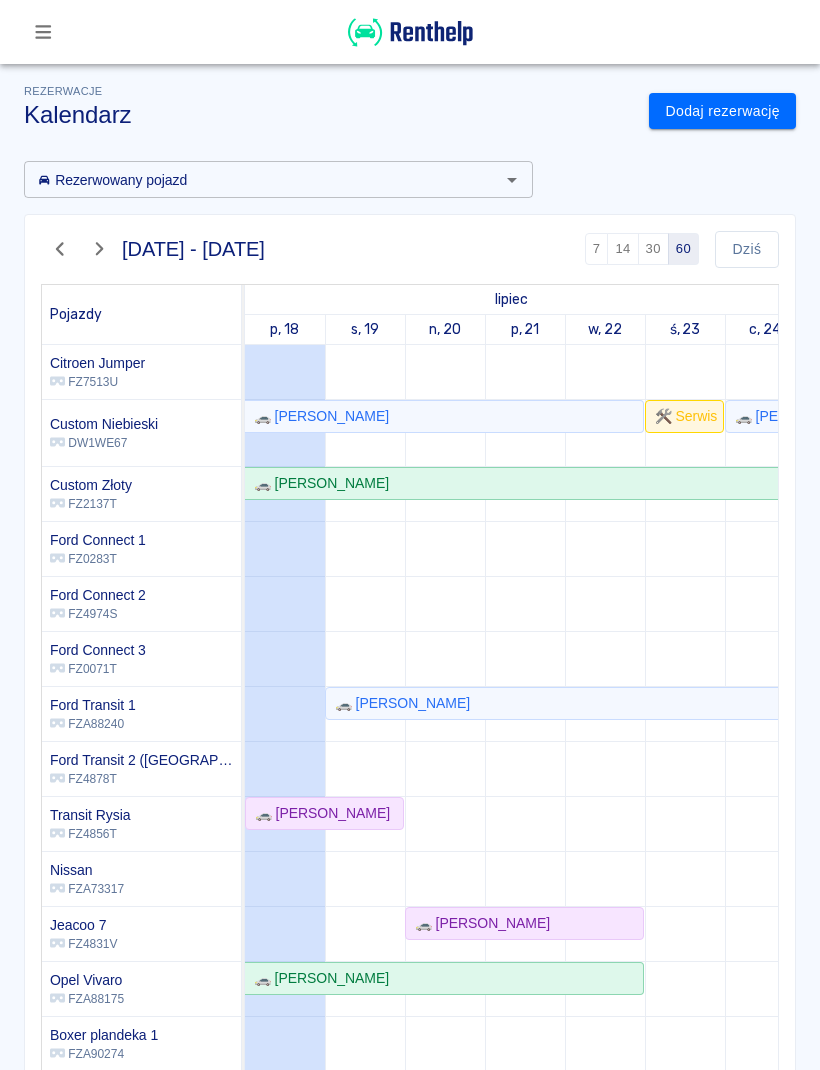 scroll, scrollTop: 0, scrollLeft: 0, axis: both 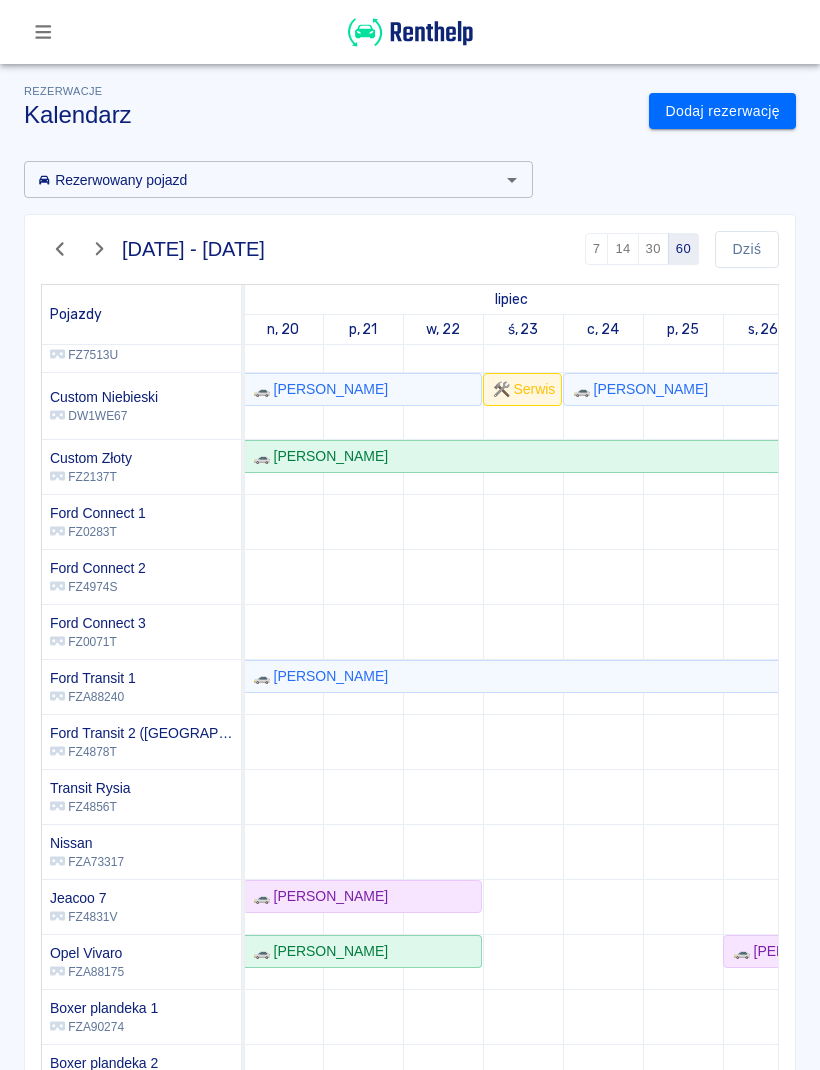 click on "Dziś" at bounding box center [747, 249] 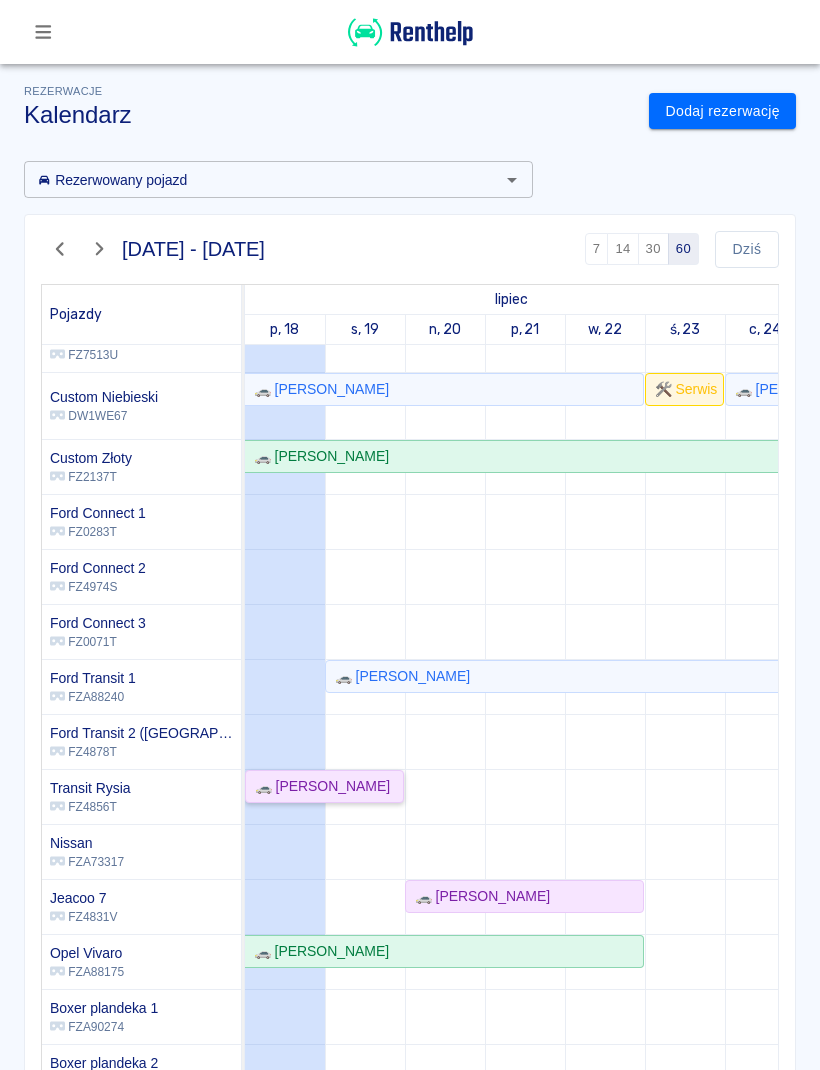 click on "🚗 [PERSON_NAME]" 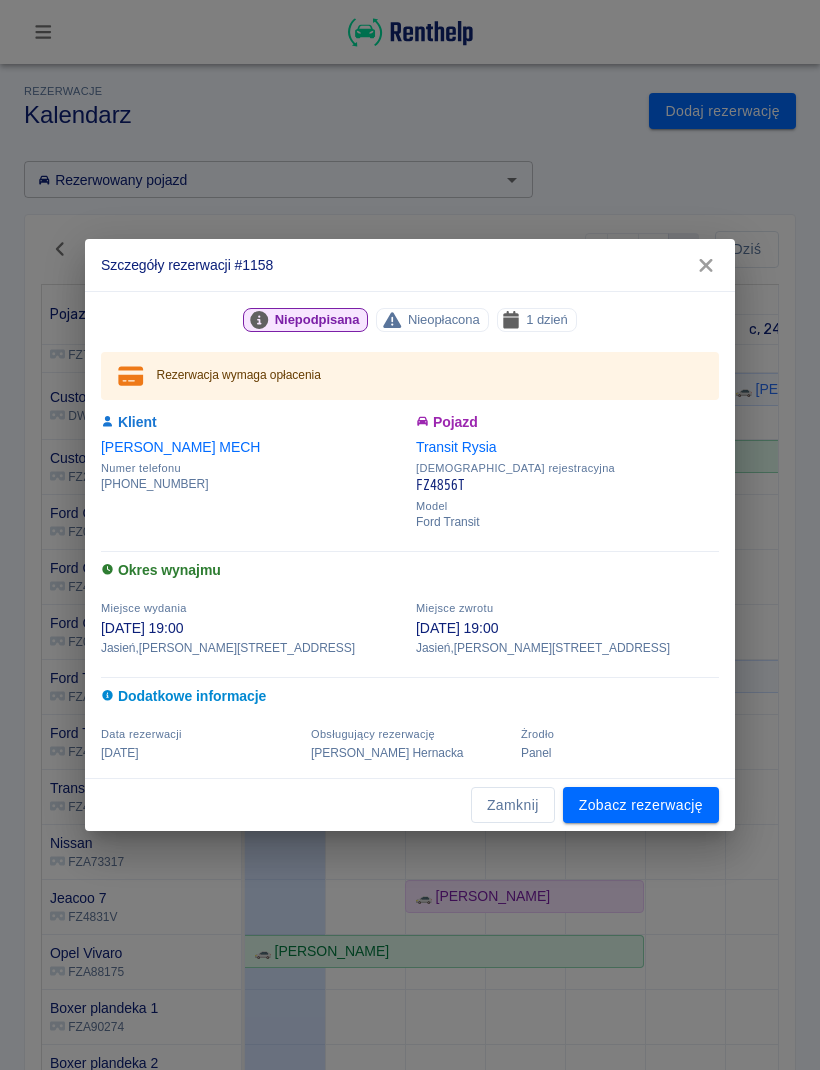 click on "Zobacz rezerwację" at bounding box center (641, 805) 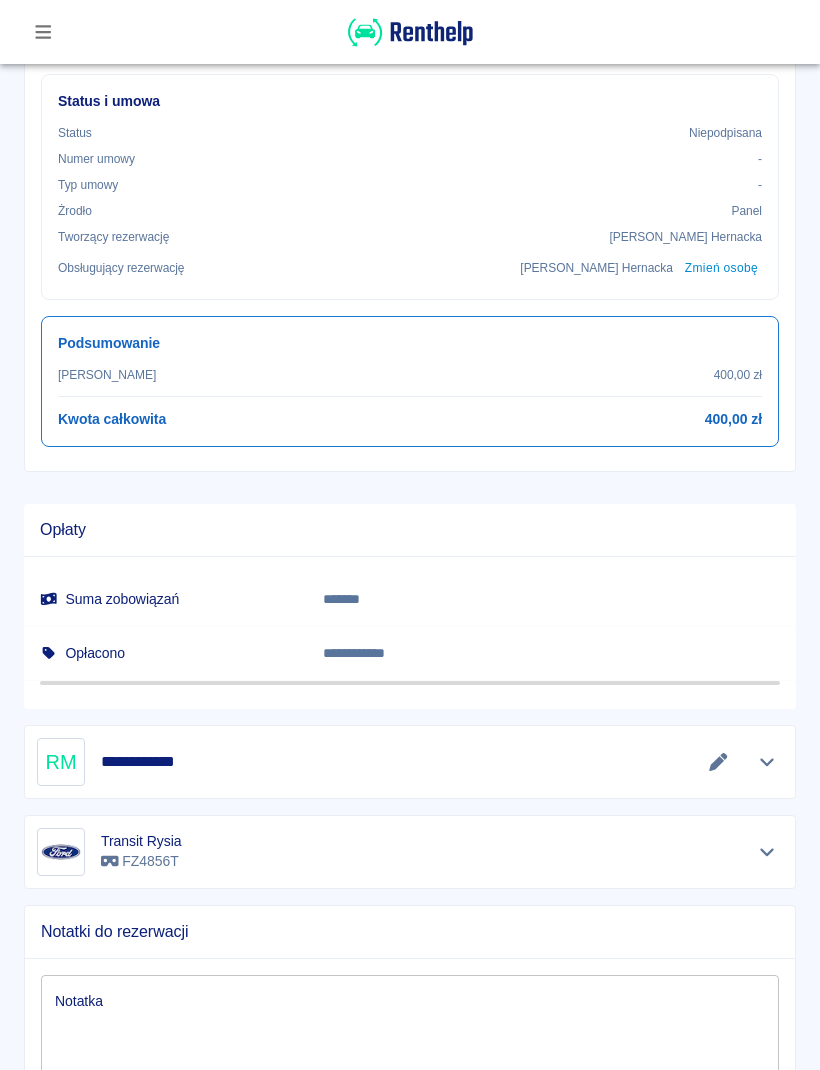 scroll, scrollTop: 738, scrollLeft: 0, axis: vertical 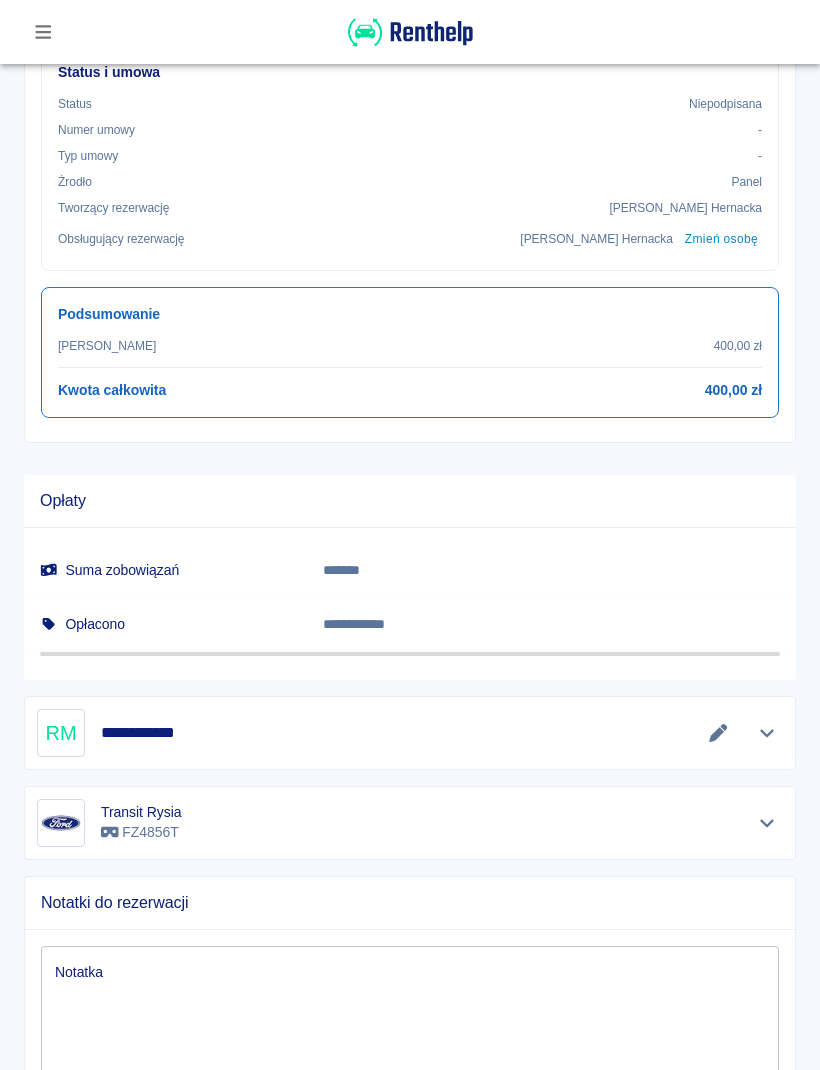 click 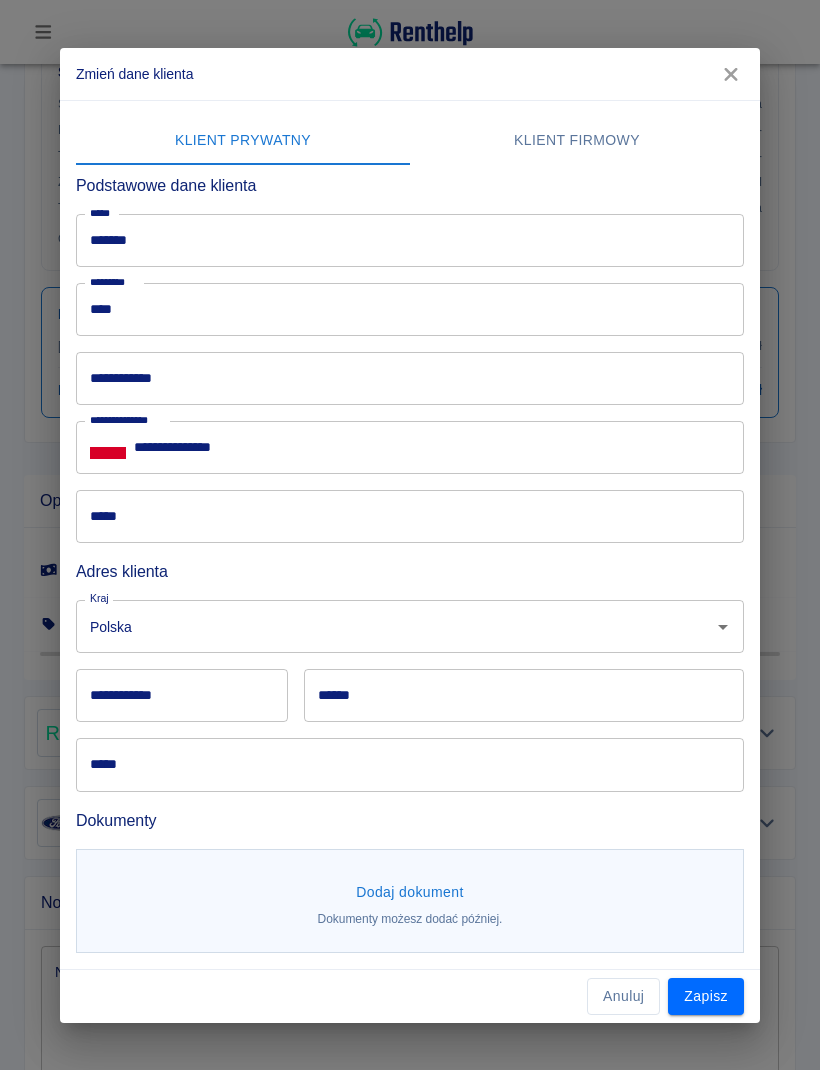 click at bounding box center [731, 74] 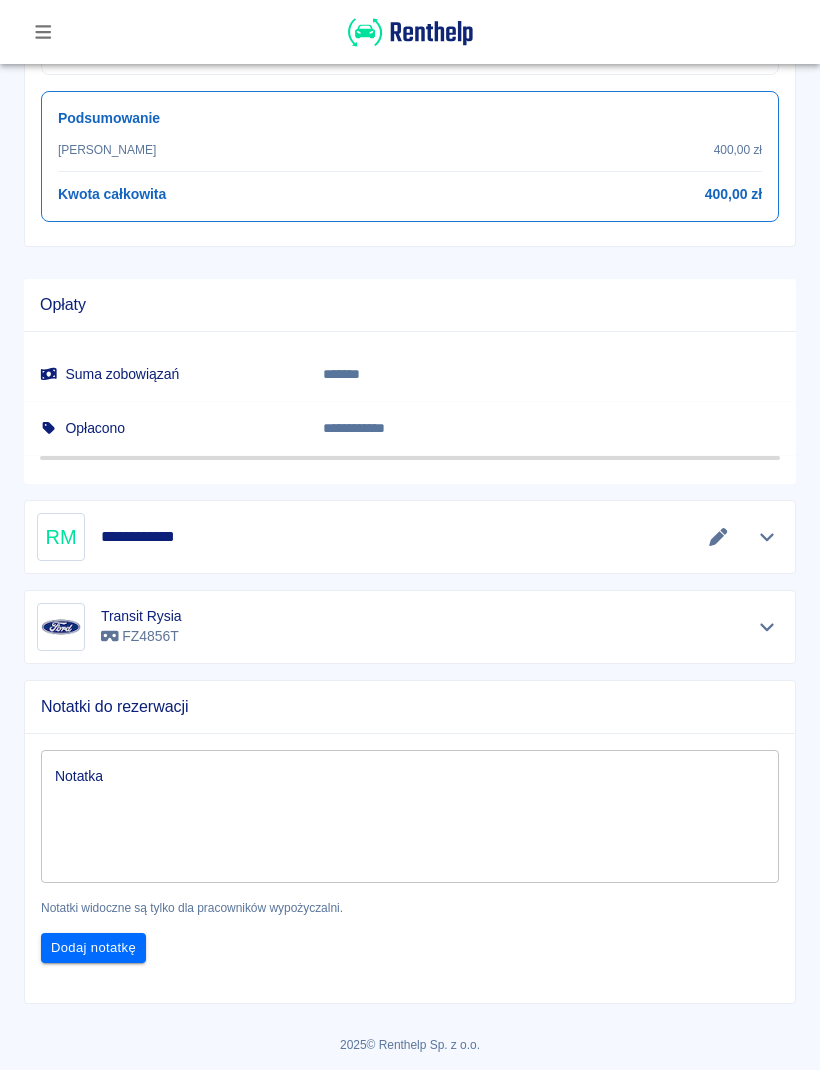 scroll, scrollTop: 932, scrollLeft: 0, axis: vertical 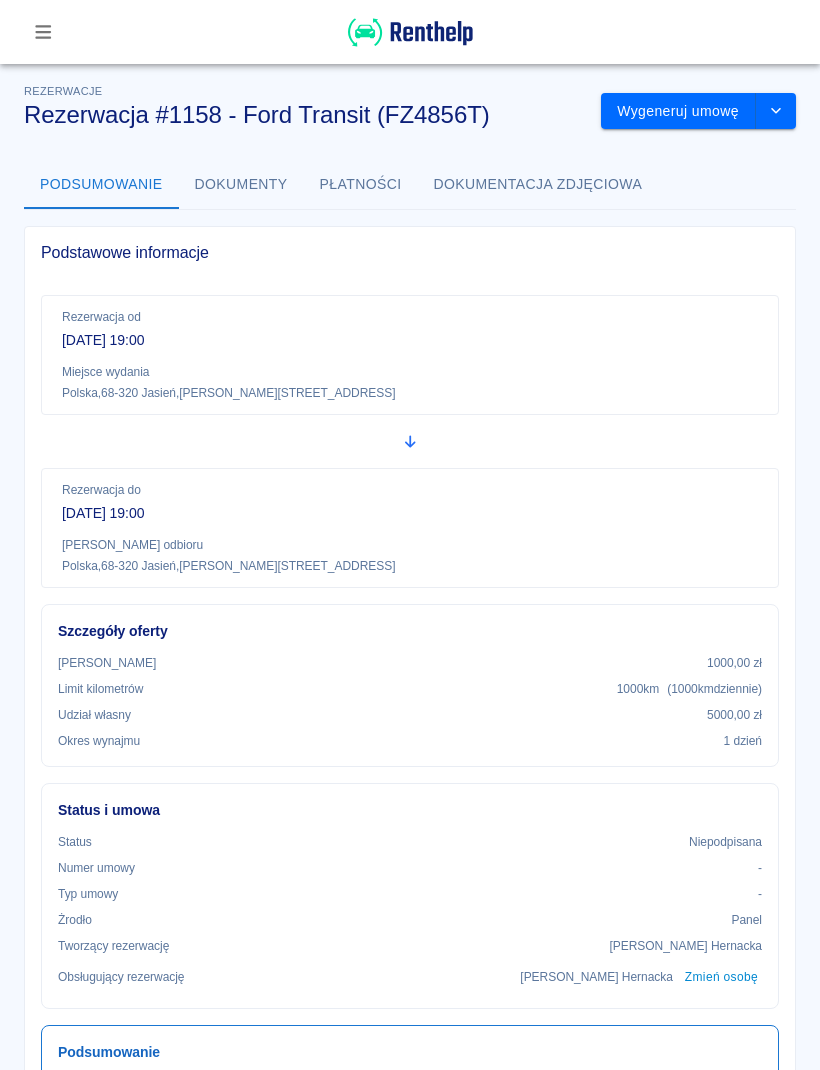 click at bounding box center [43, 32] 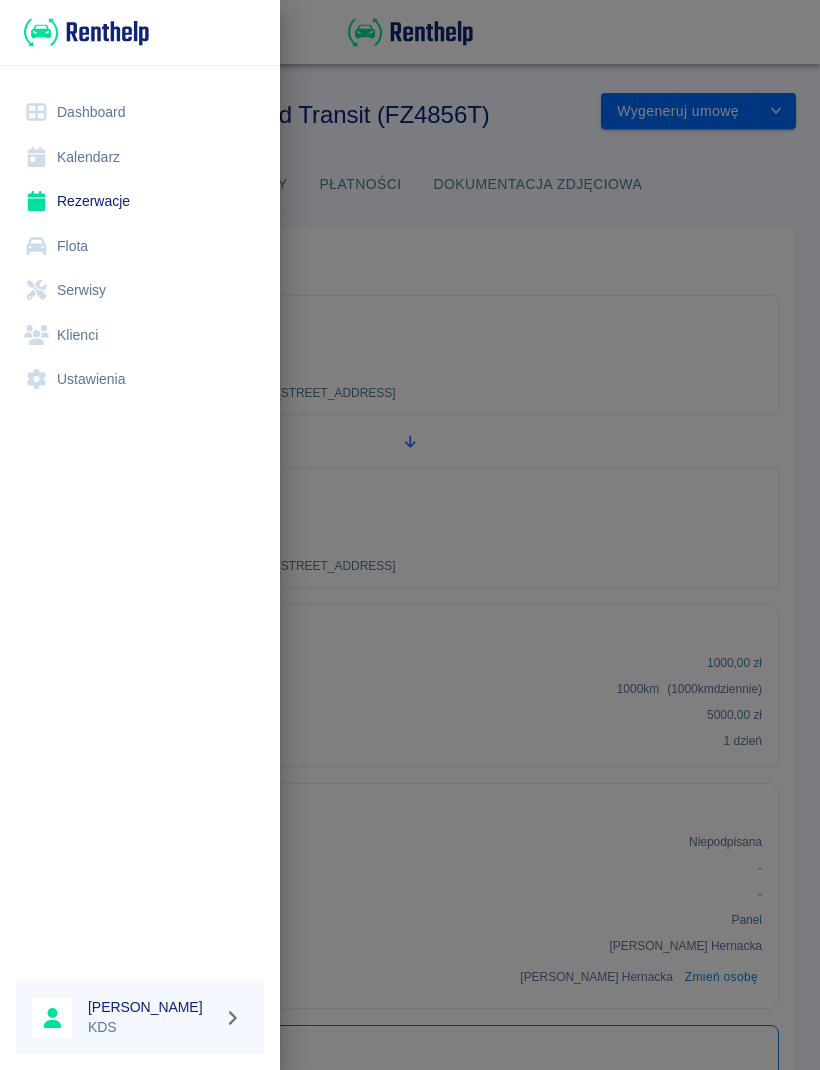 click on "Kalendarz" at bounding box center [140, 157] 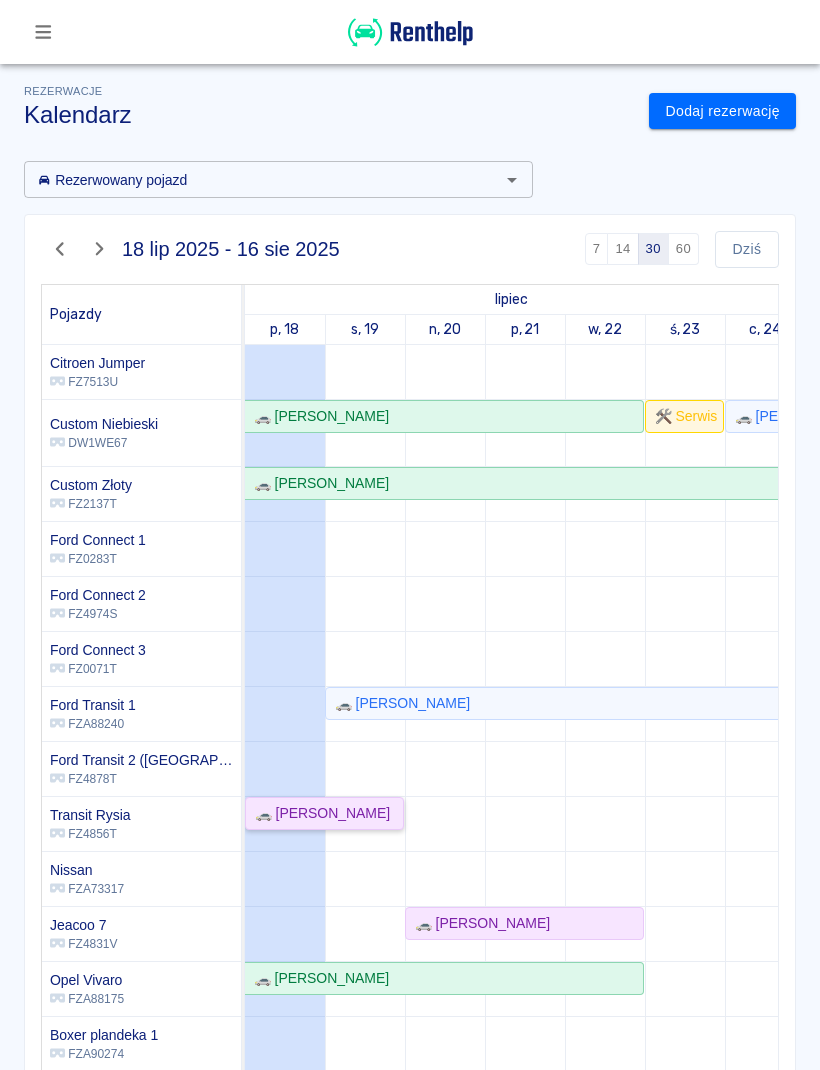 click on "🚗 [PERSON_NAME]" at bounding box center [324, 813] 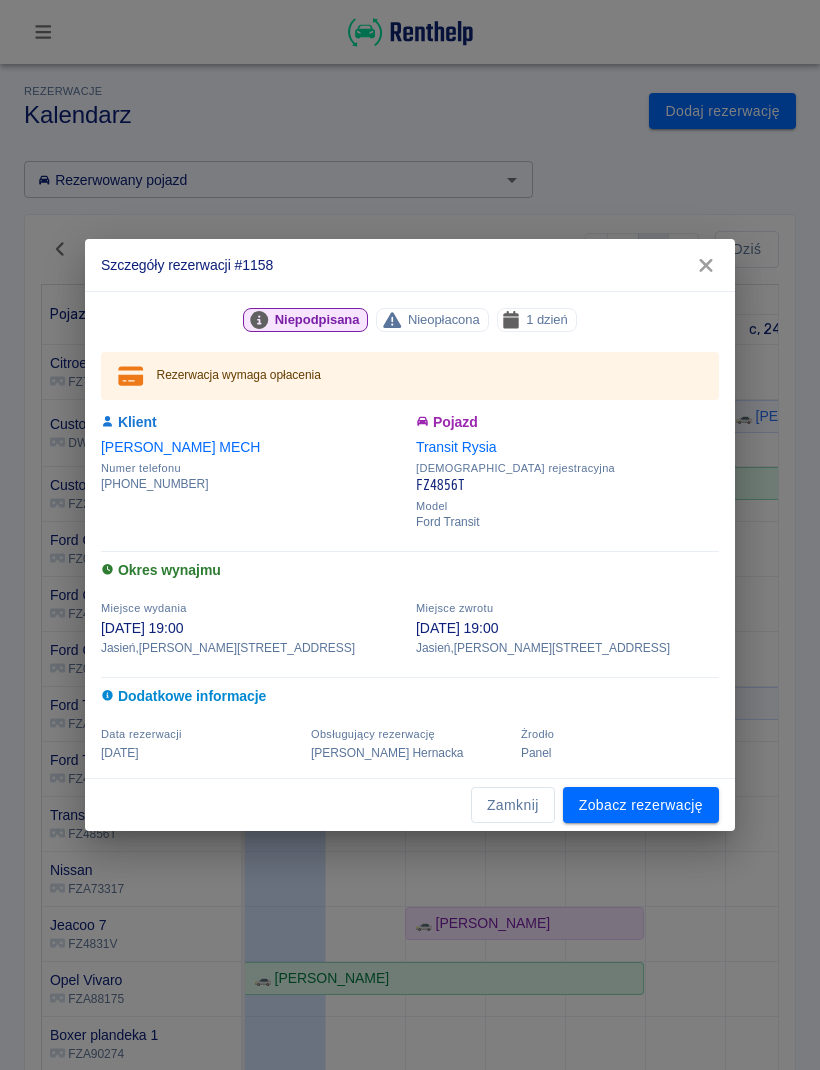 click on "Zobacz rezerwację" at bounding box center (641, 805) 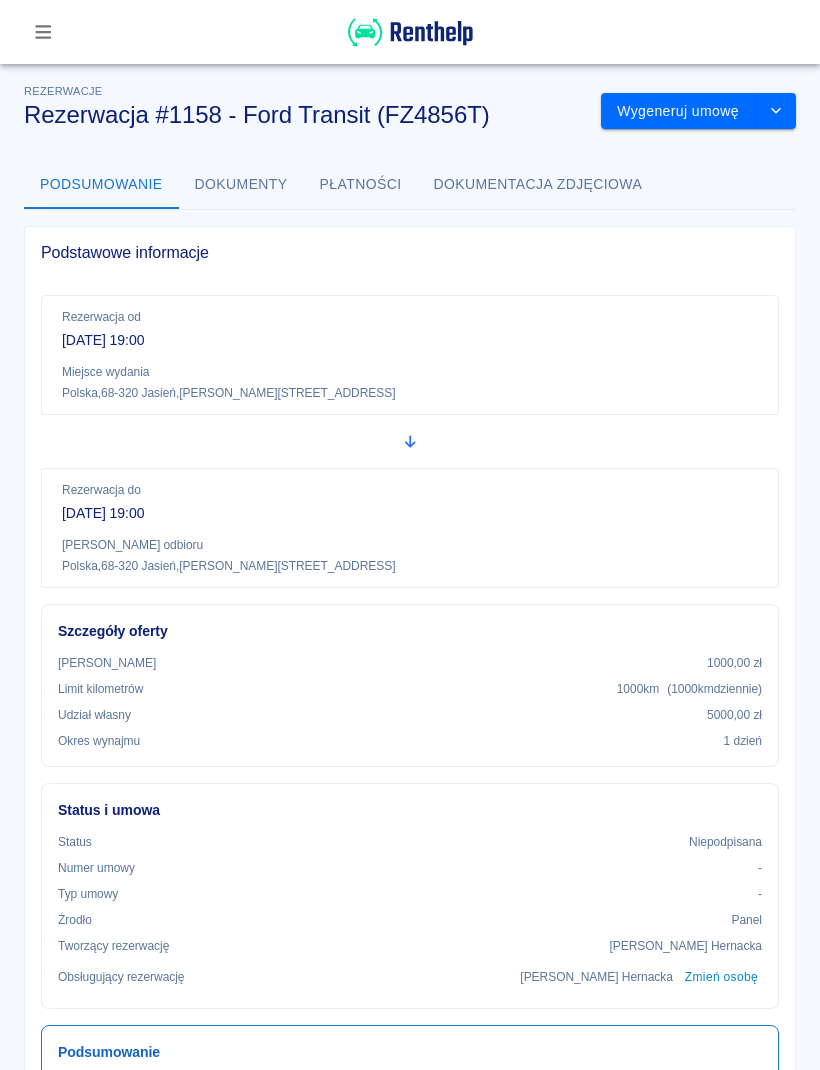 scroll, scrollTop: 0, scrollLeft: 0, axis: both 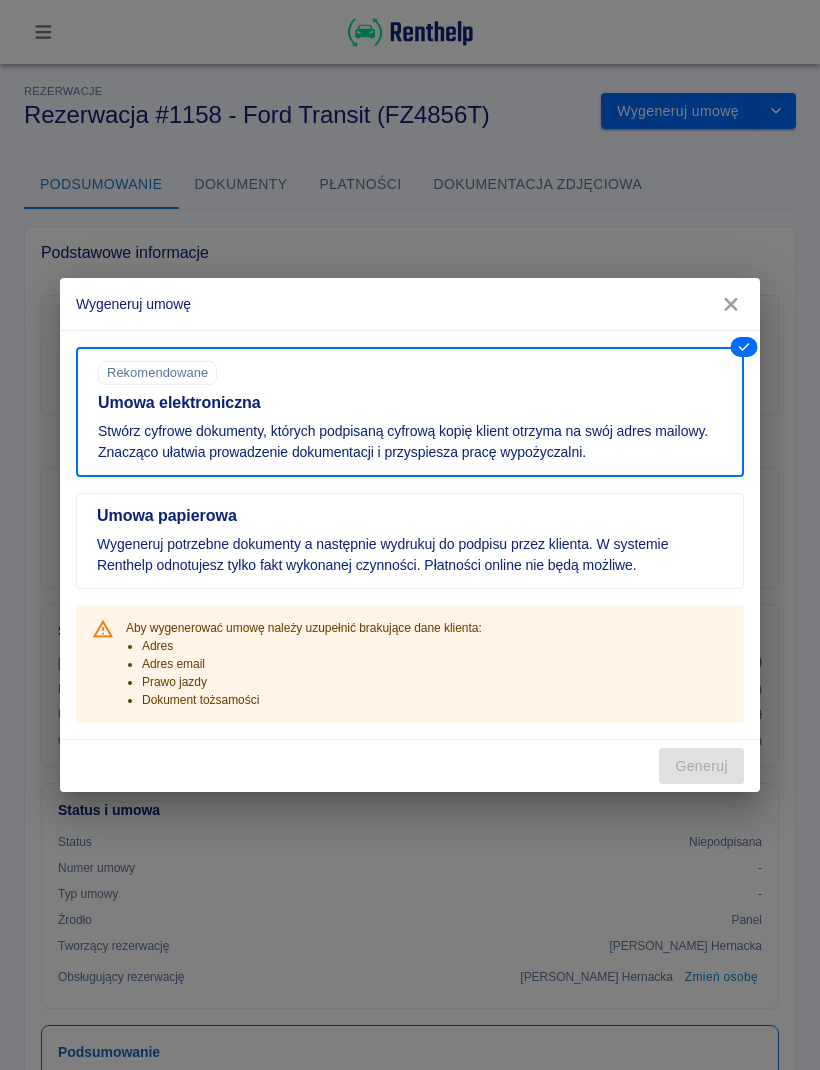 click 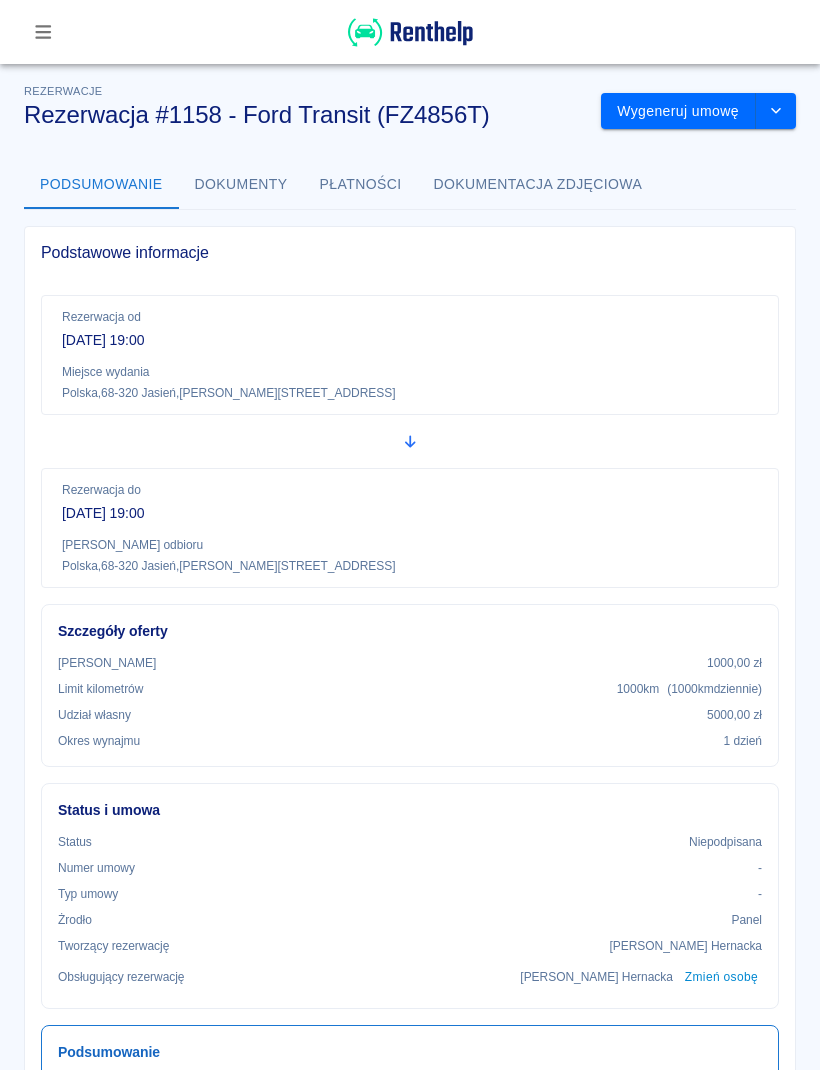 click on "Płatności" at bounding box center (361, 185) 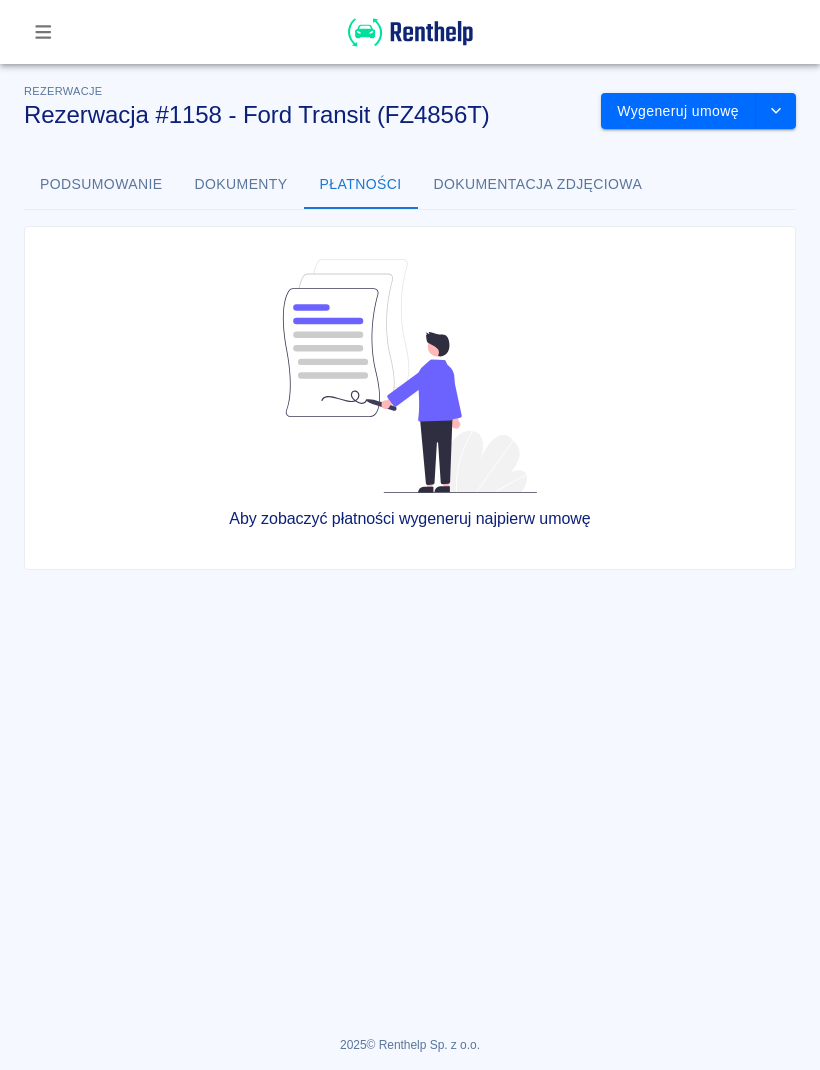 click on "Dokumenty" at bounding box center (241, 185) 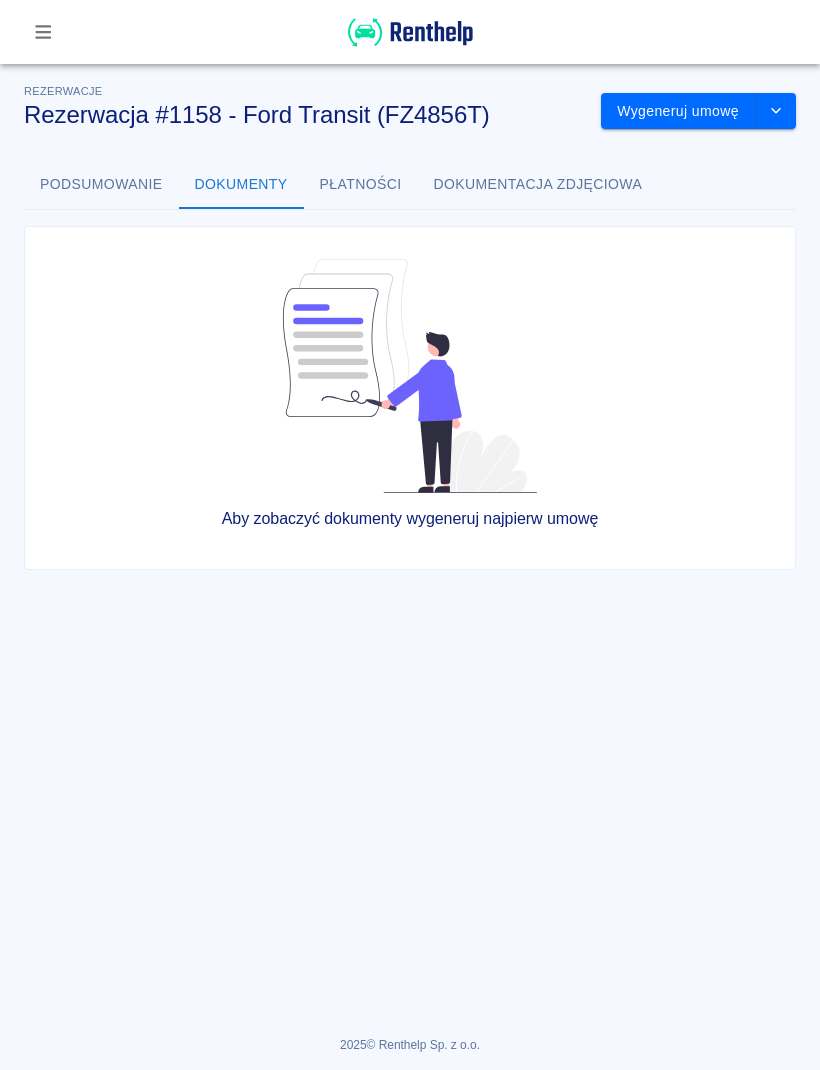 click at bounding box center (776, 111) 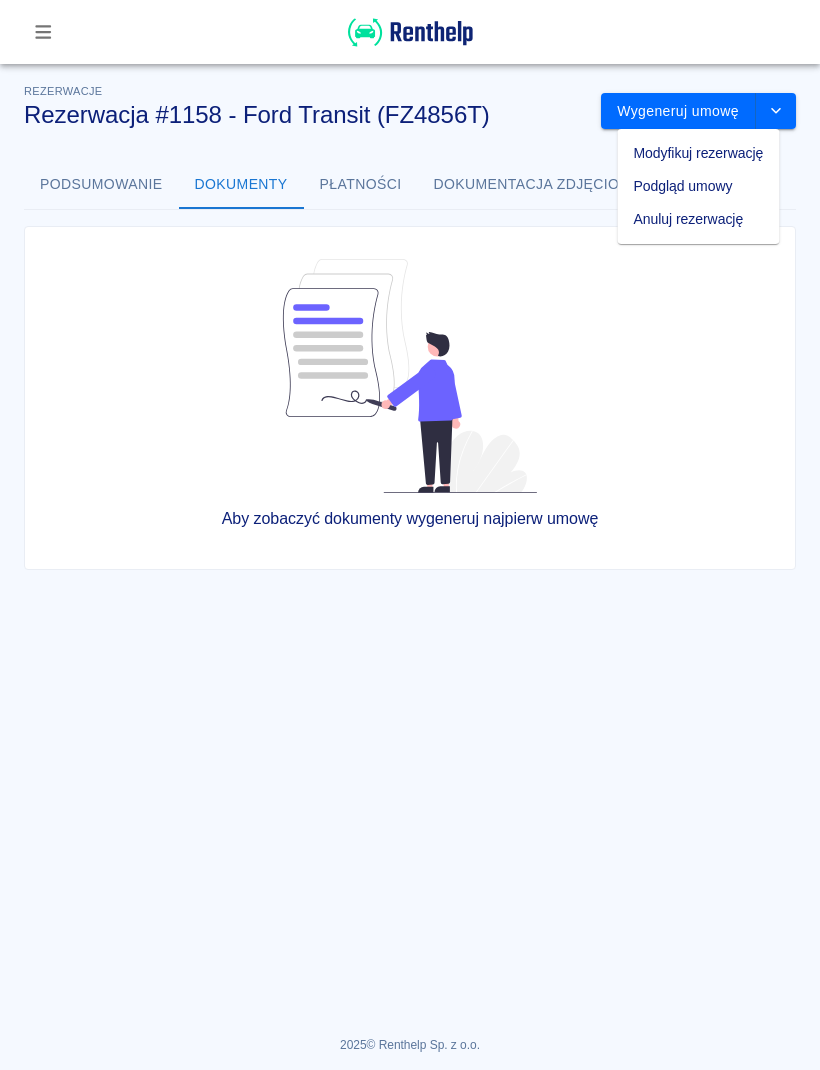 click on "Modyfikuj rezerwację" at bounding box center [699, 153] 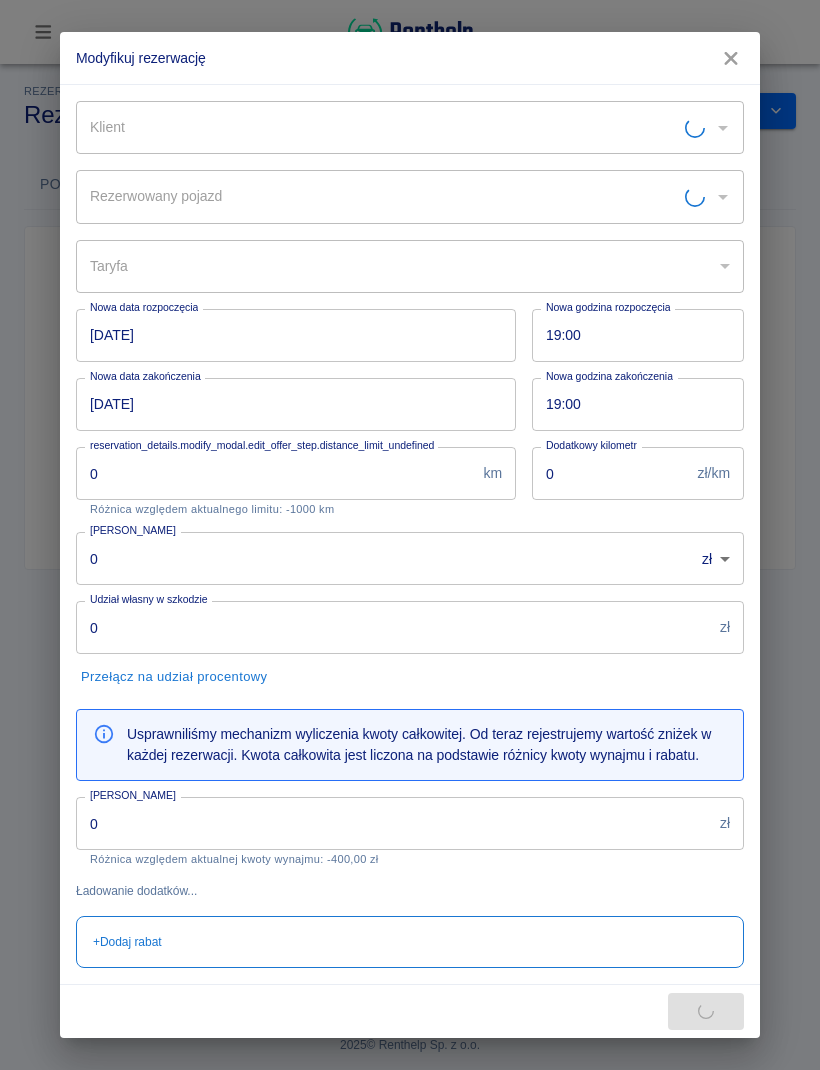 type on "Transit Rysia - FZ4856T" 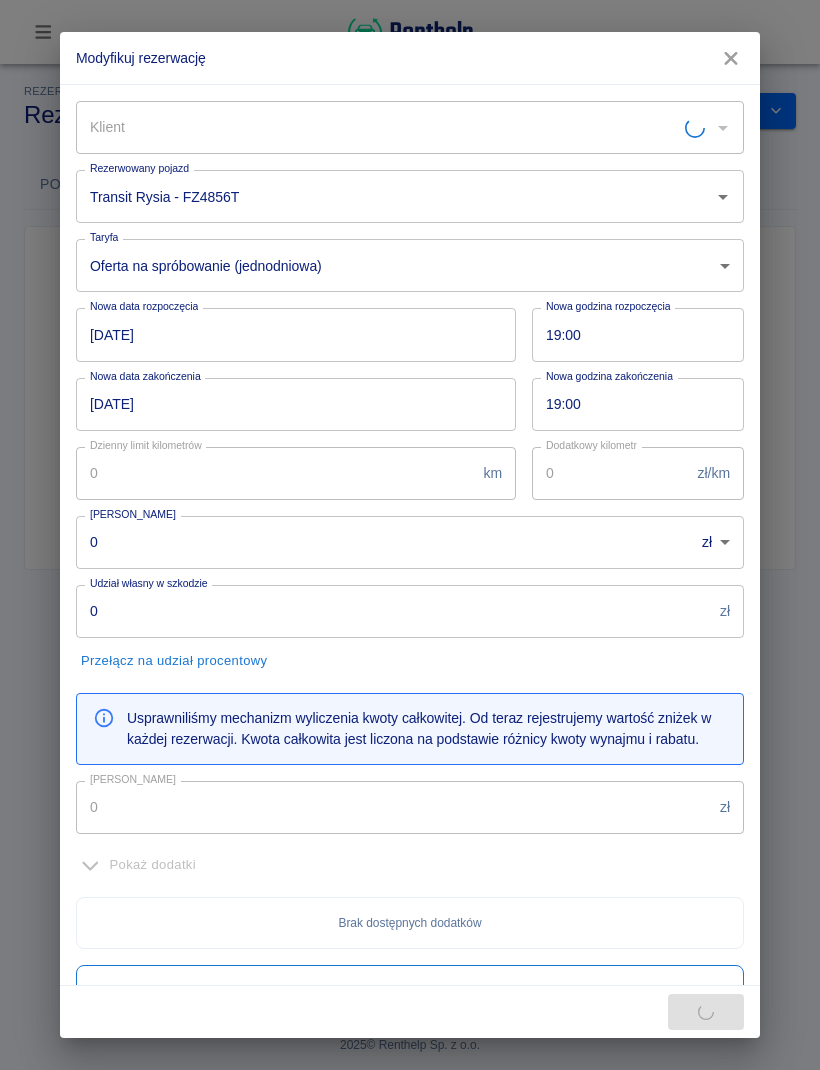 type on "1000" 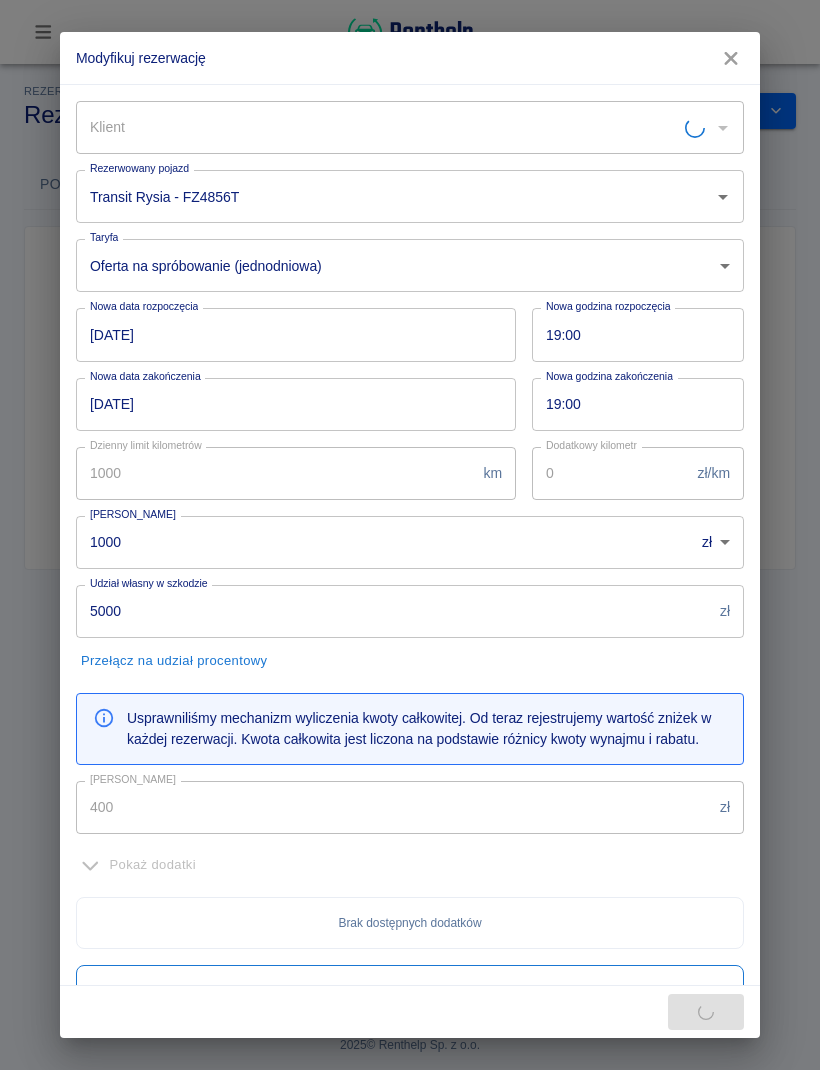 type on "[PERSON_NAME]" 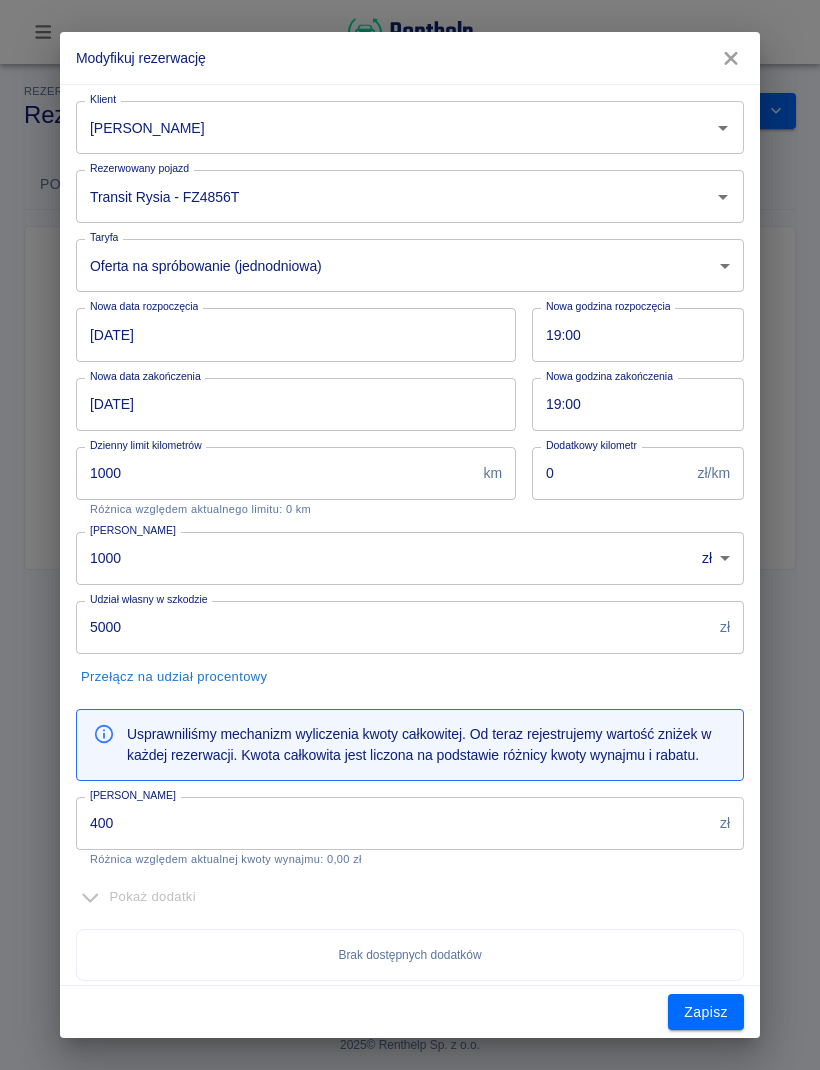 click 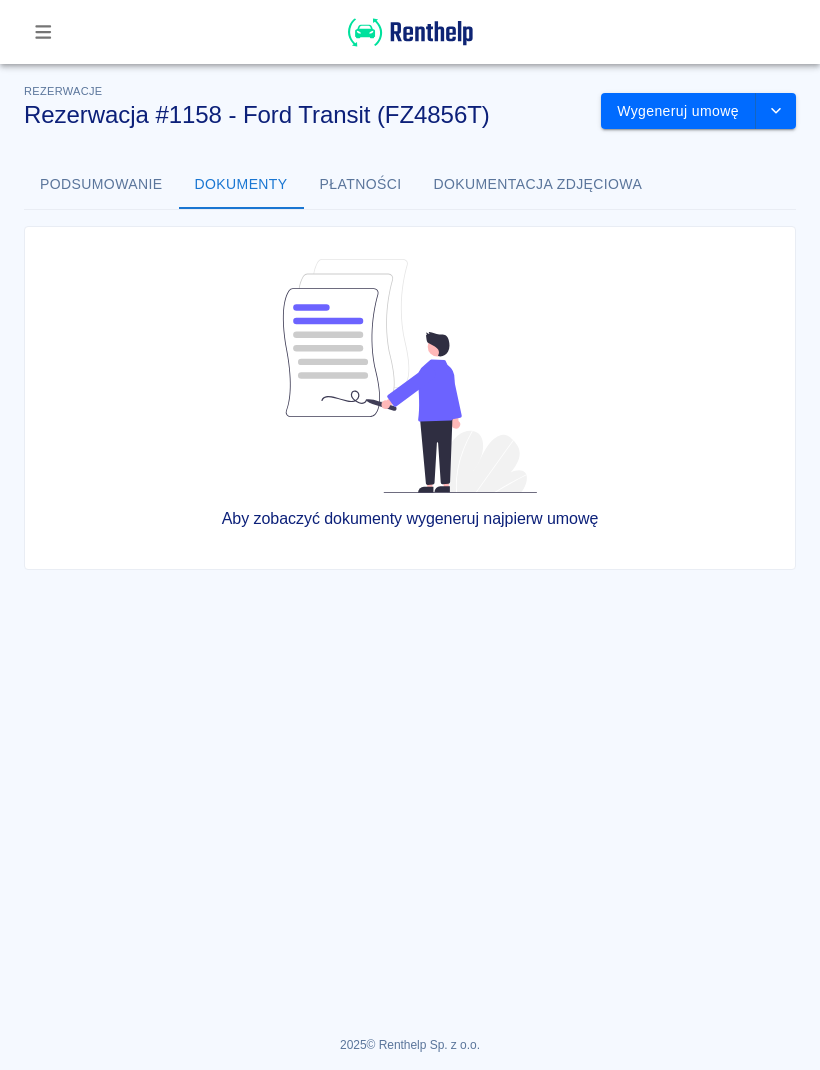 click on "Podsumowanie" at bounding box center (101, 185) 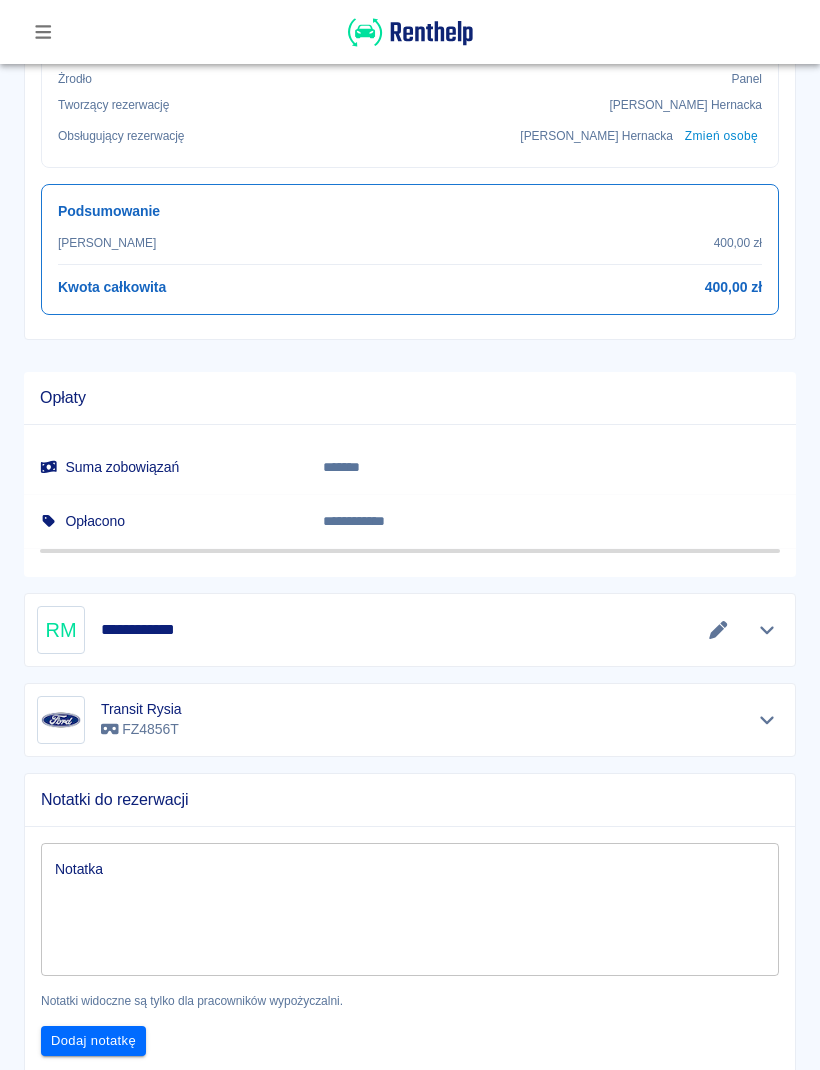 scroll, scrollTop: 837, scrollLeft: 0, axis: vertical 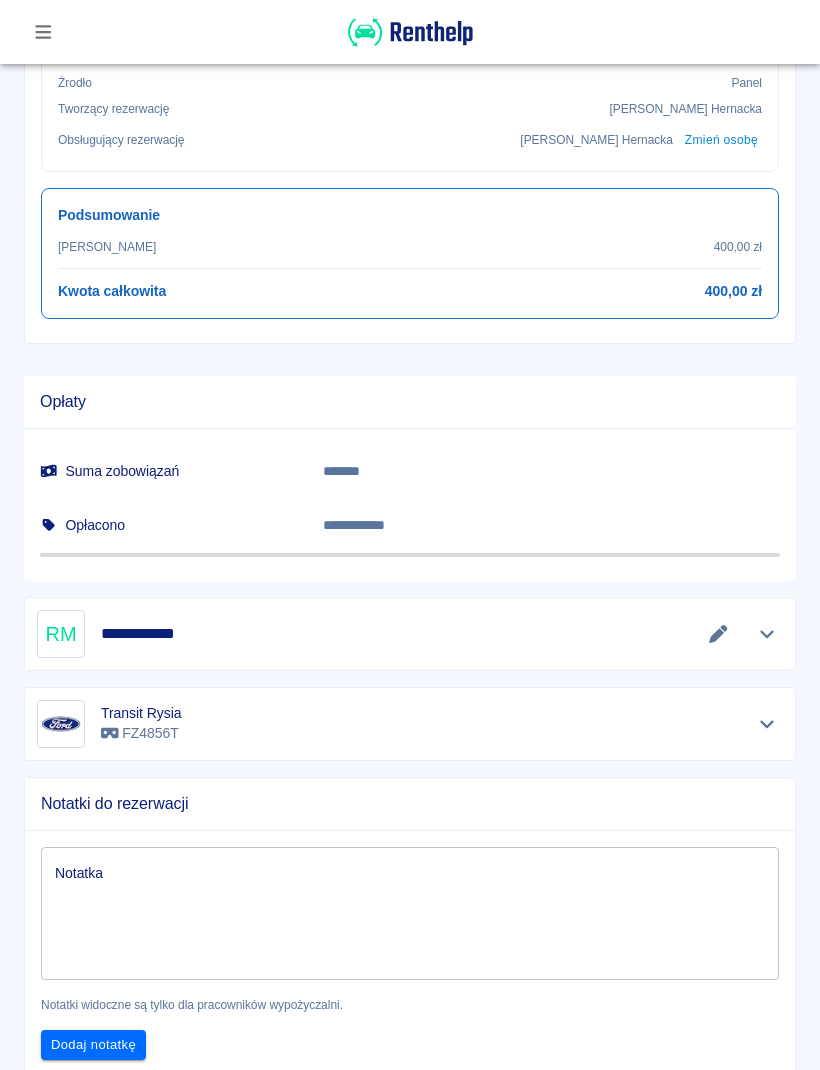 click at bounding box center [718, 634] 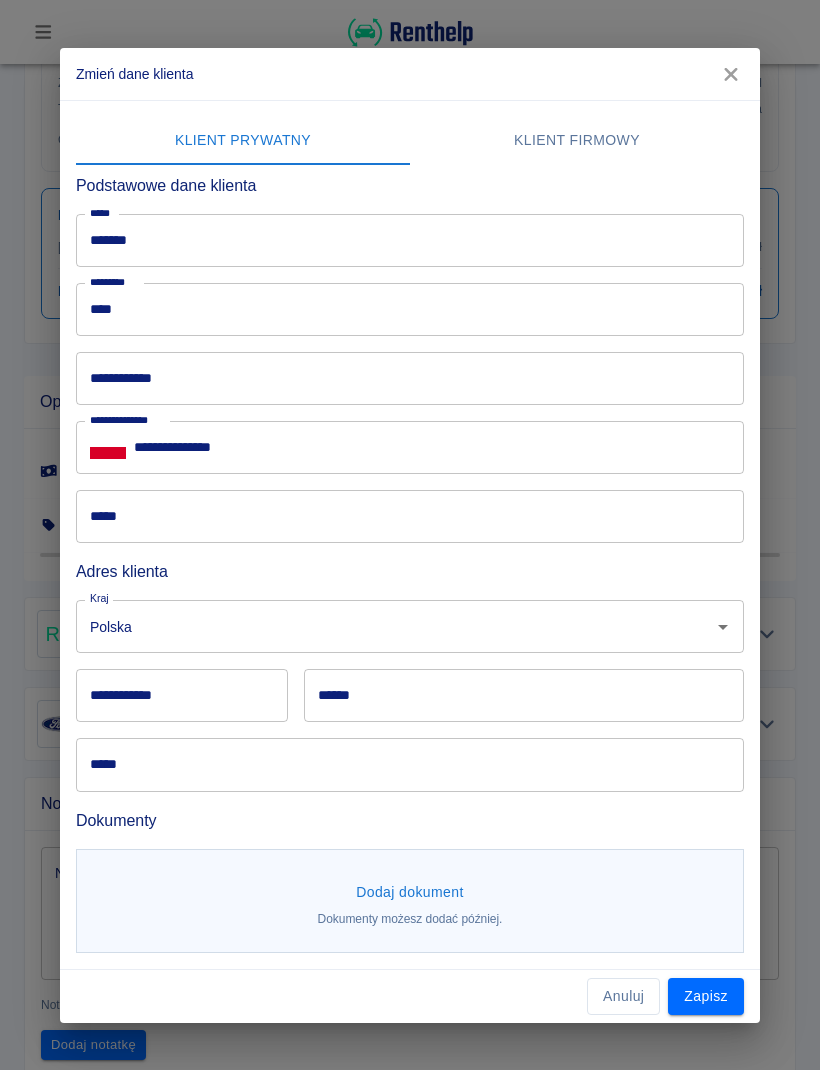 click on "*****" at bounding box center [410, 516] 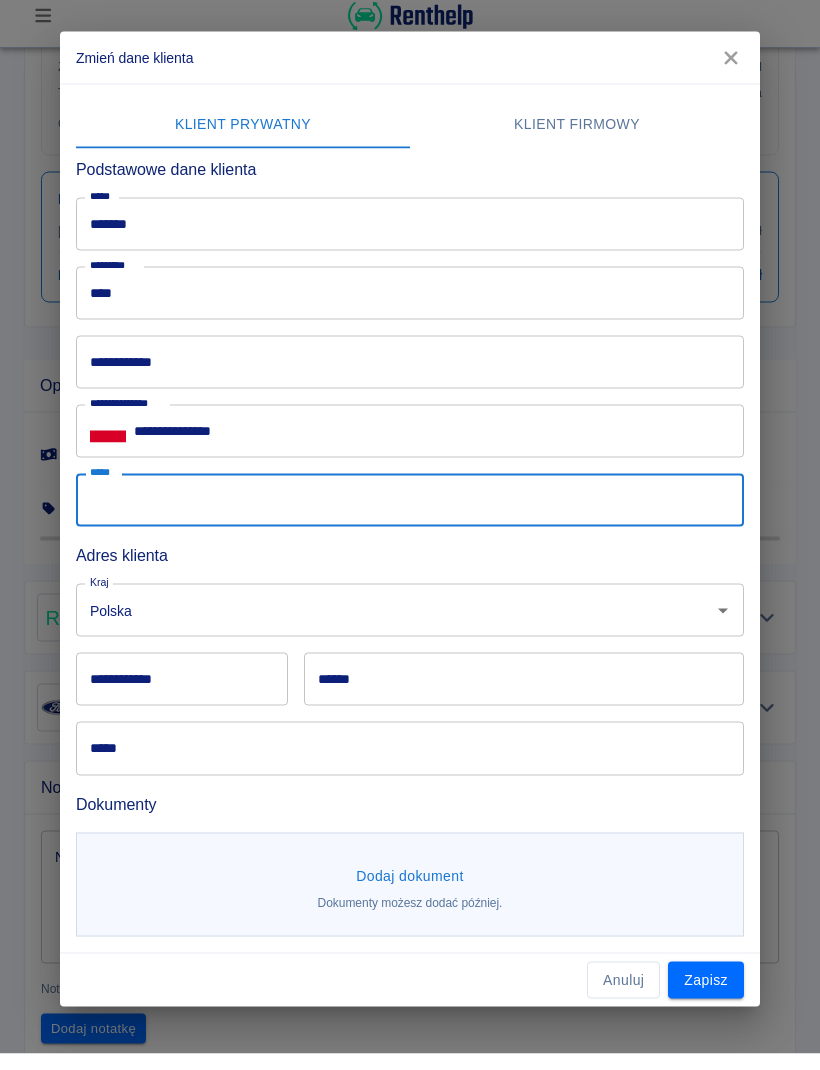 click on "**********" at bounding box center (410, 378) 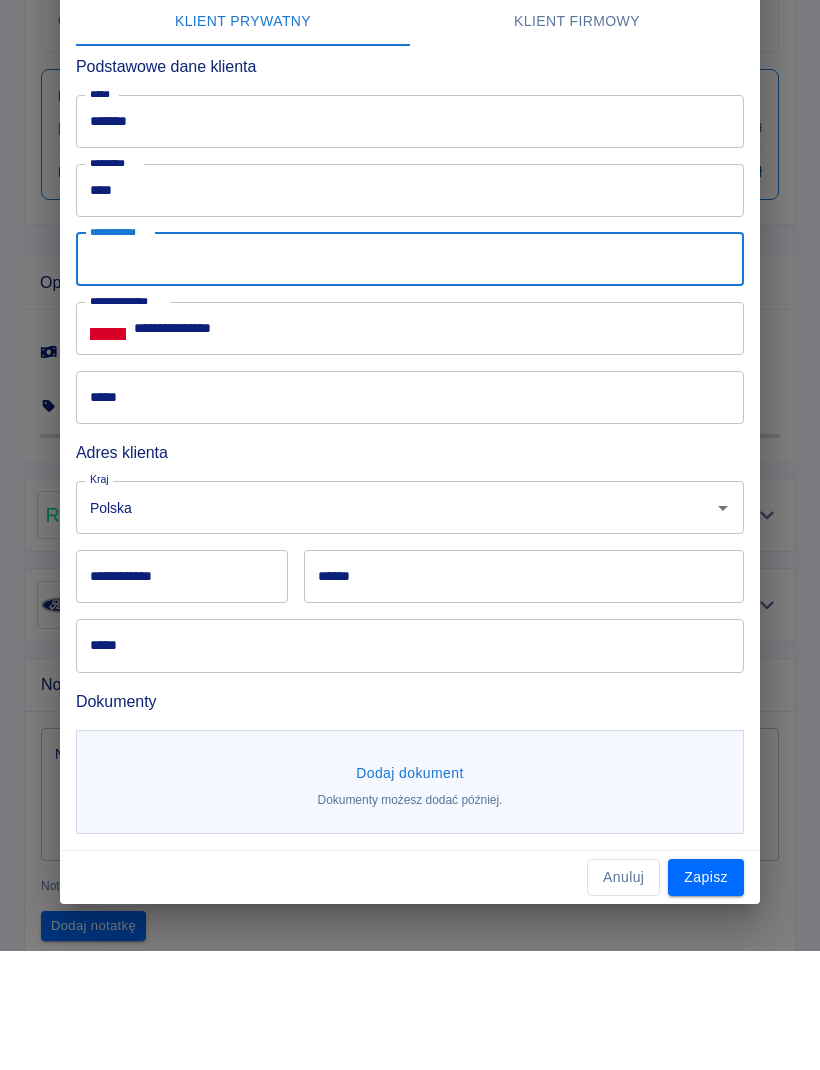 click on "*****" at bounding box center (410, 516) 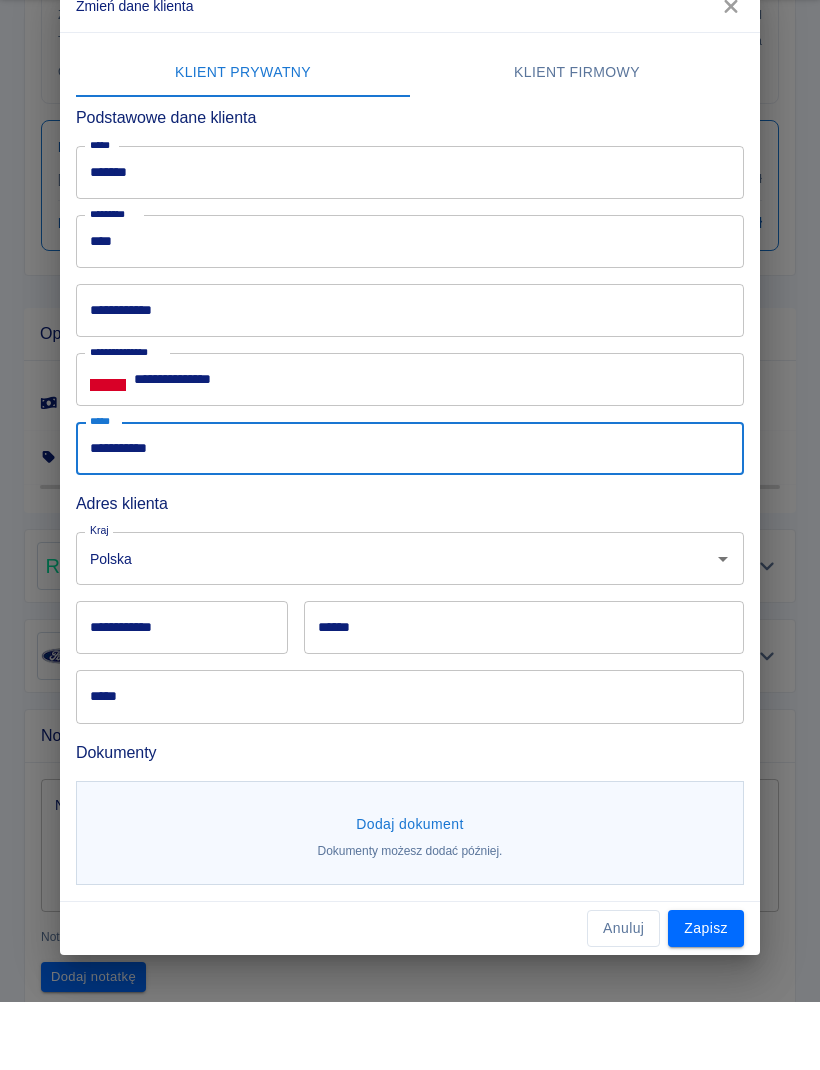 type on "**********" 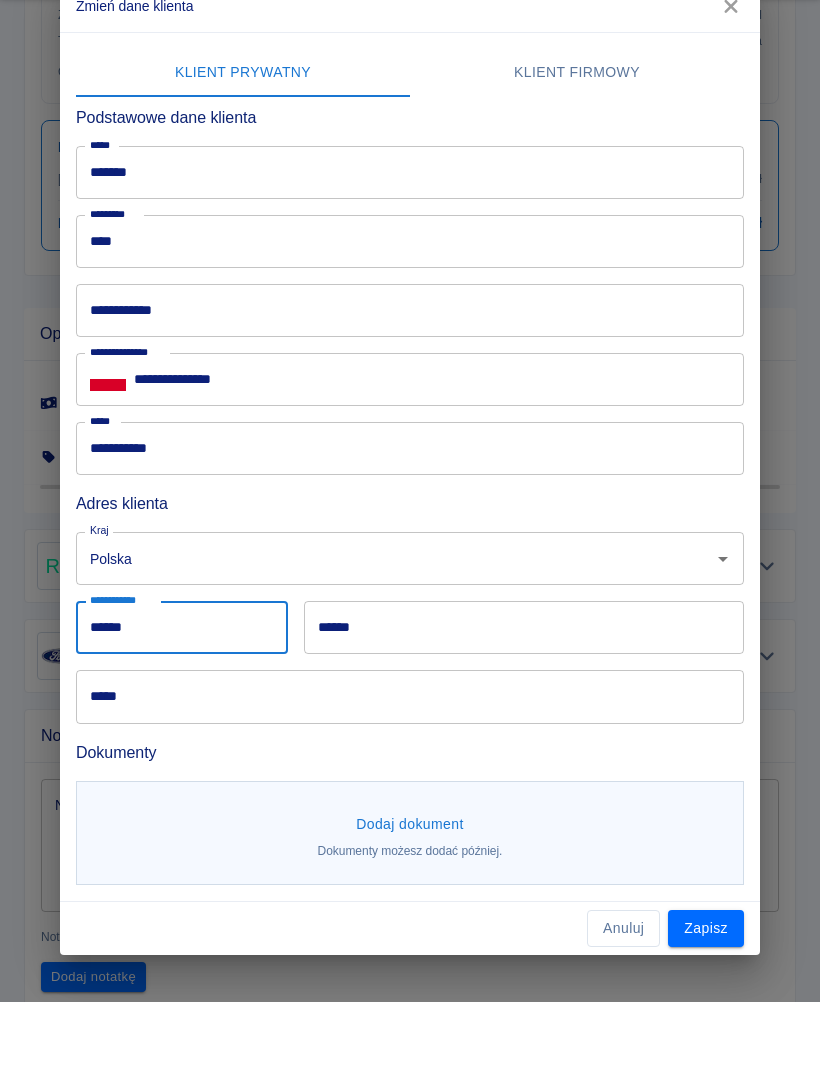type on "******" 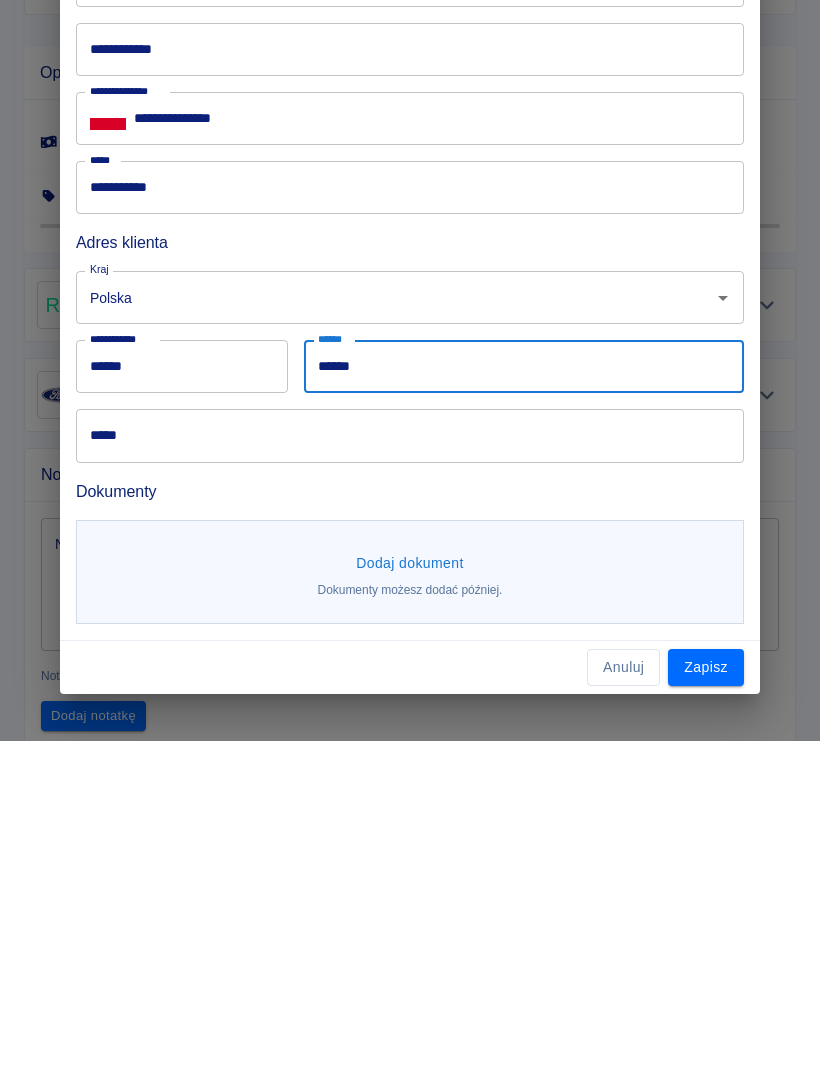 type on "******" 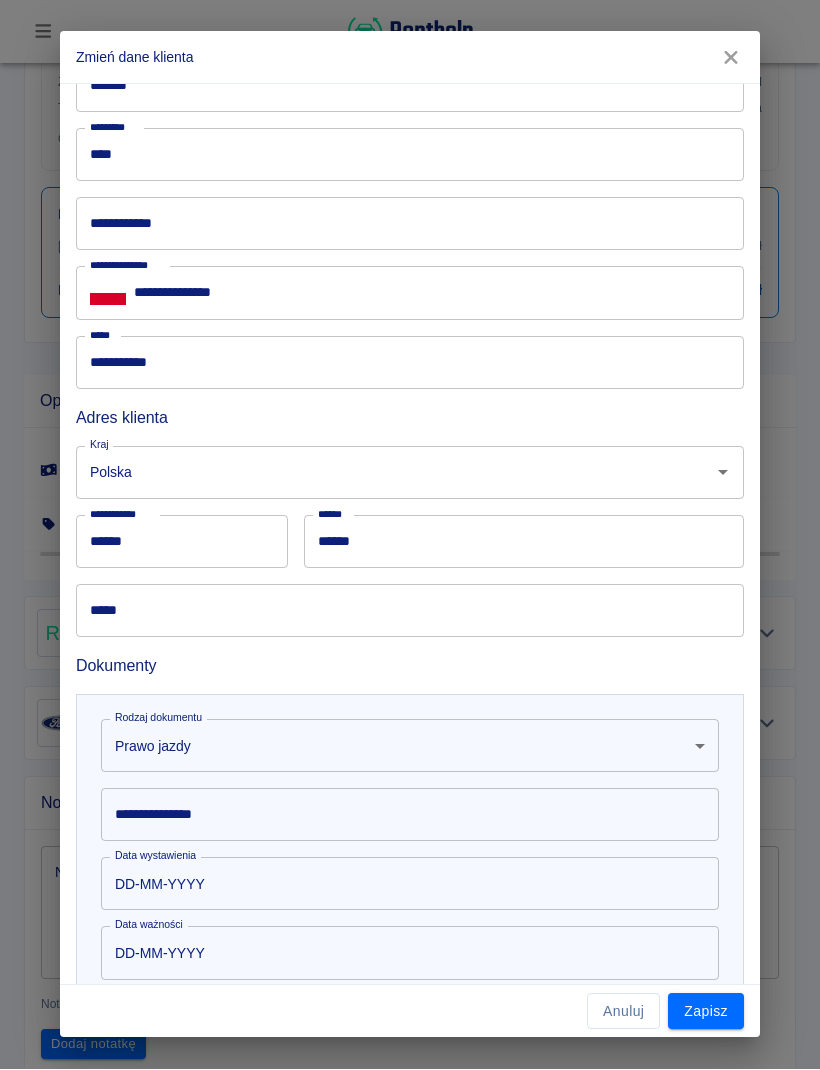 scroll, scrollTop: 190, scrollLeft: 0, axis: vertical 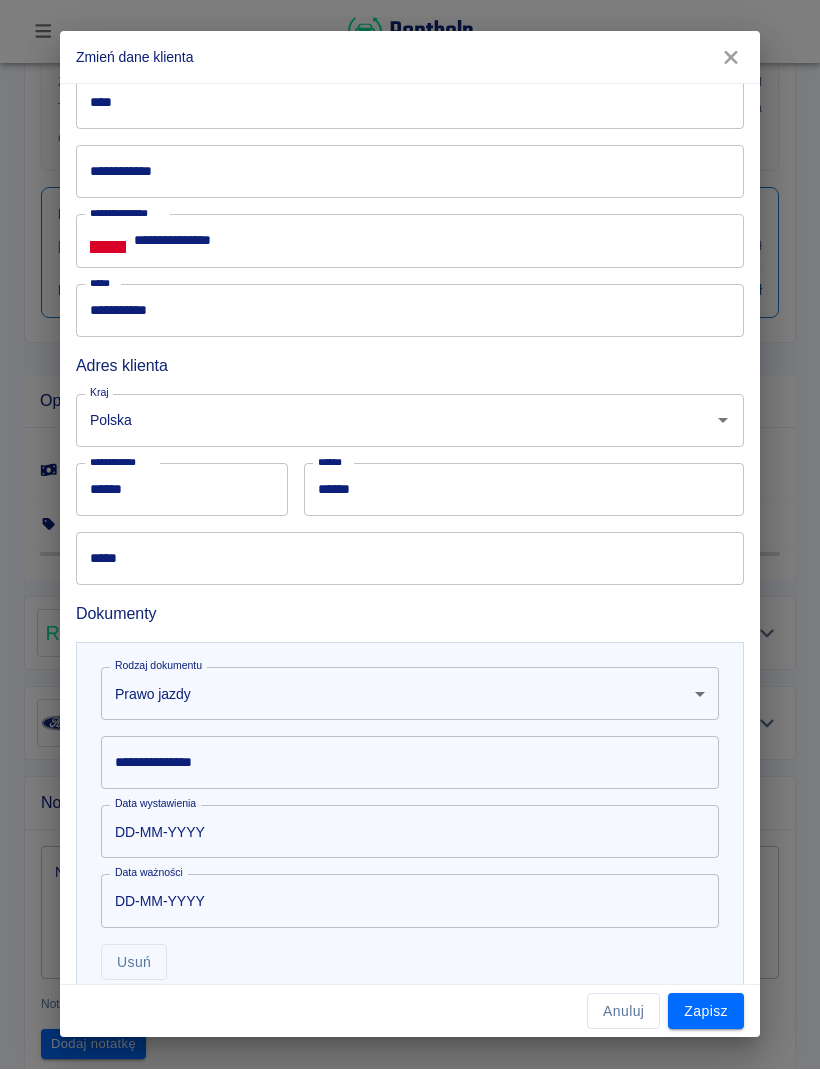 click on "**********" at bounding box center [410, 763] 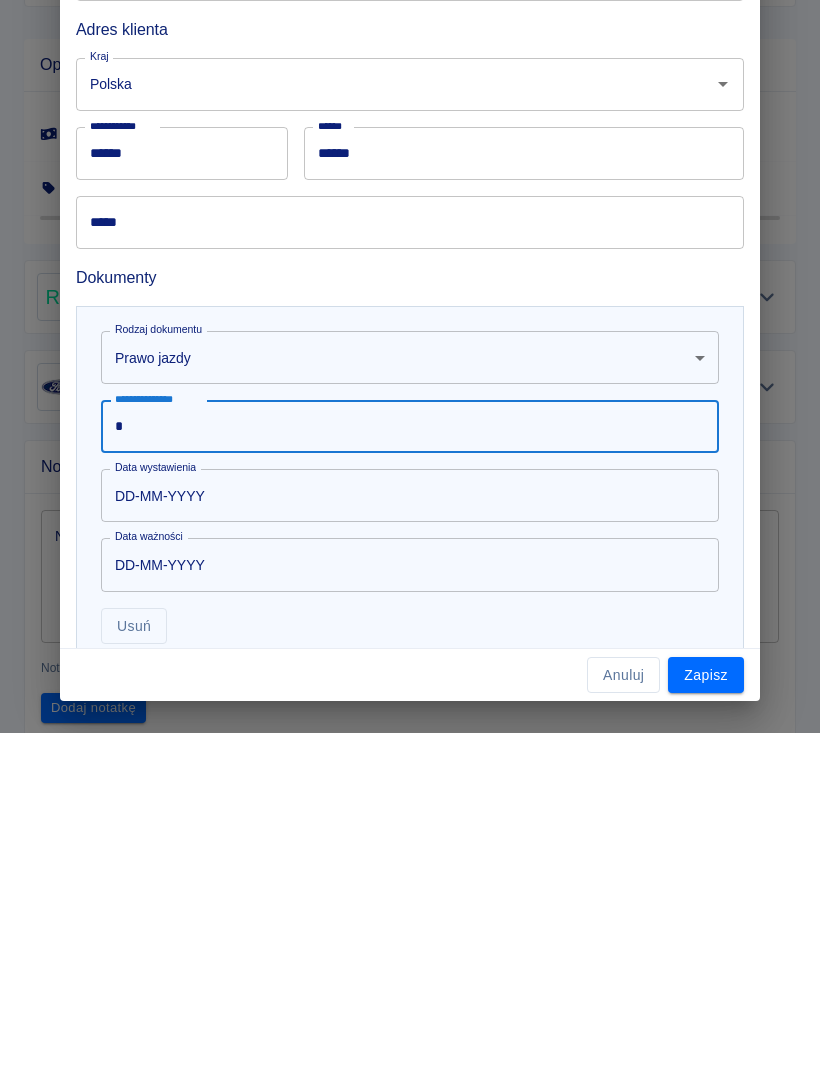 scroll, scrollTop: 0, scrollLeft: 0, axis: both 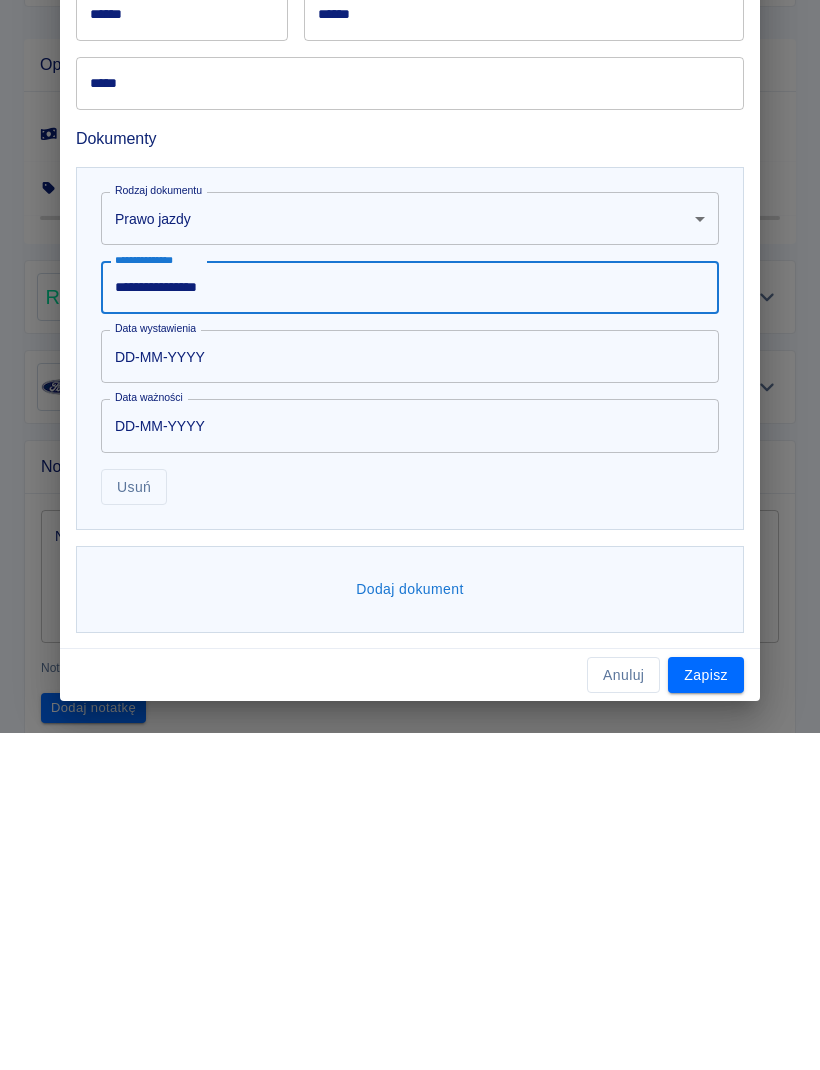 type on "**********" 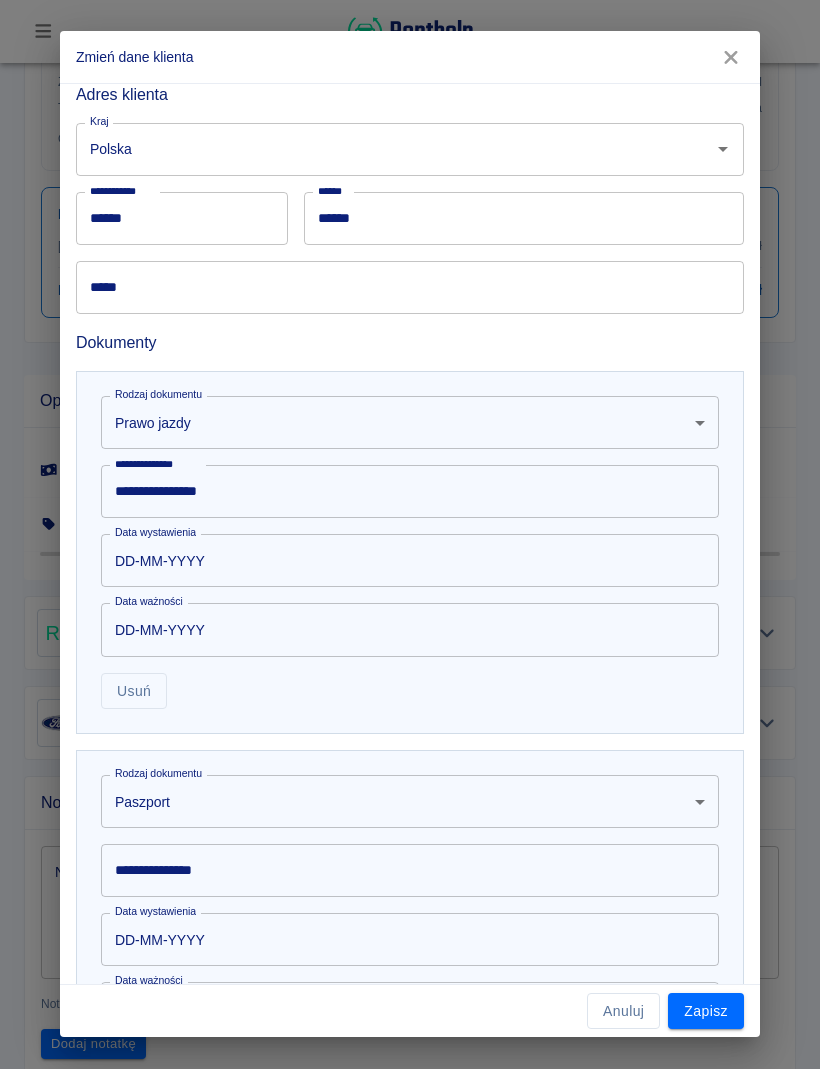 scroll, scrollTop: 509, scrollLeft: 0, axis: vertical 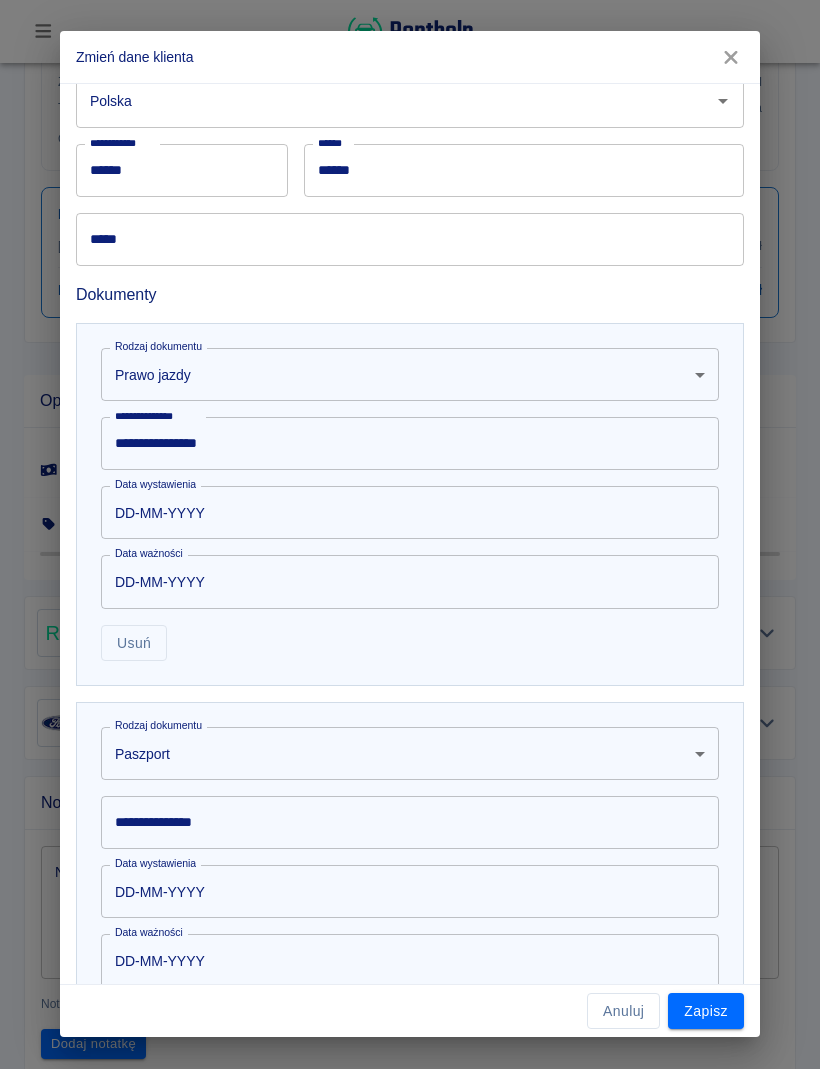 click on "**********" at bounding box center (410, 535) 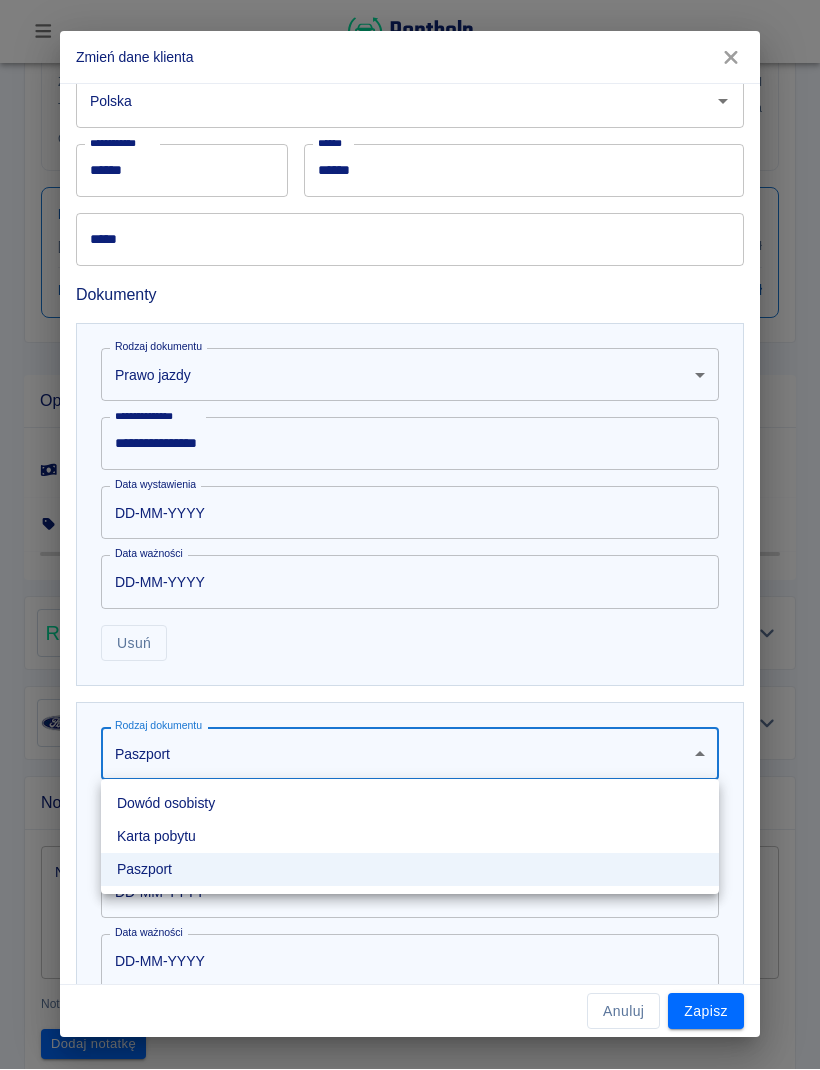 click on "Dowód osobisty" at bounding box center [410, 804] 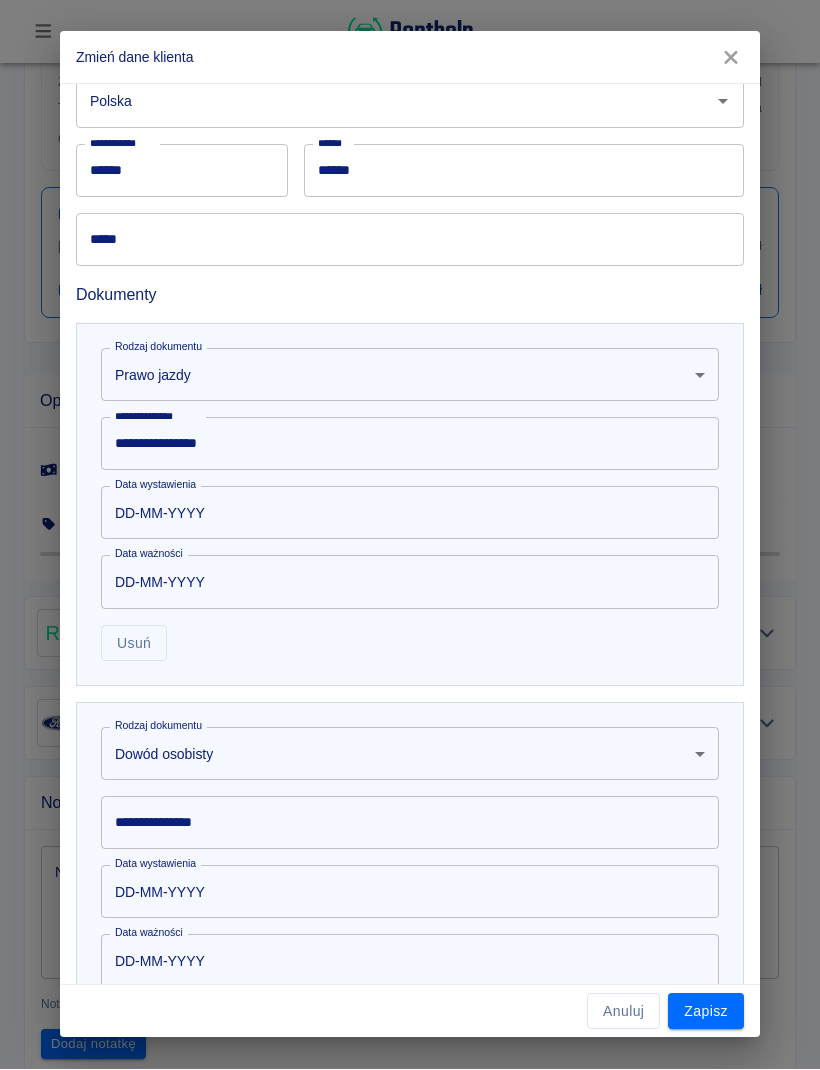 click on "**********" at bounding box center [410, 823] 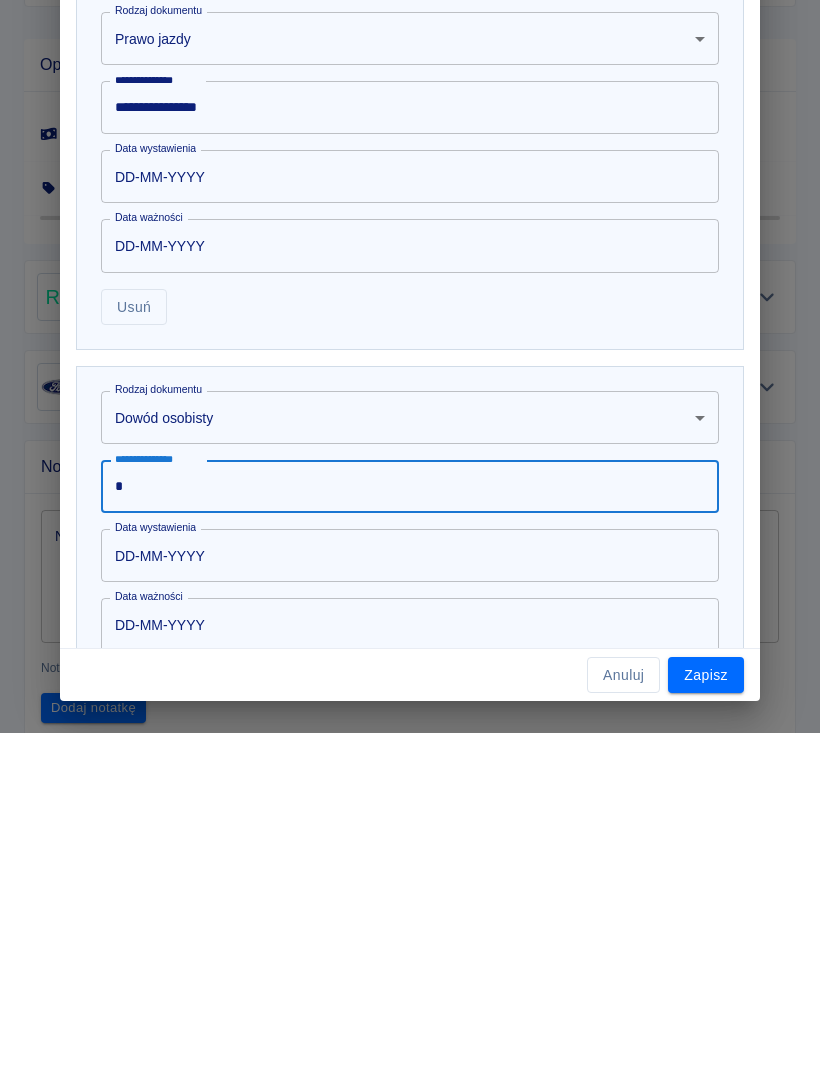 scroll, scrollTop: 0, scrollLeft: 0, axis: both 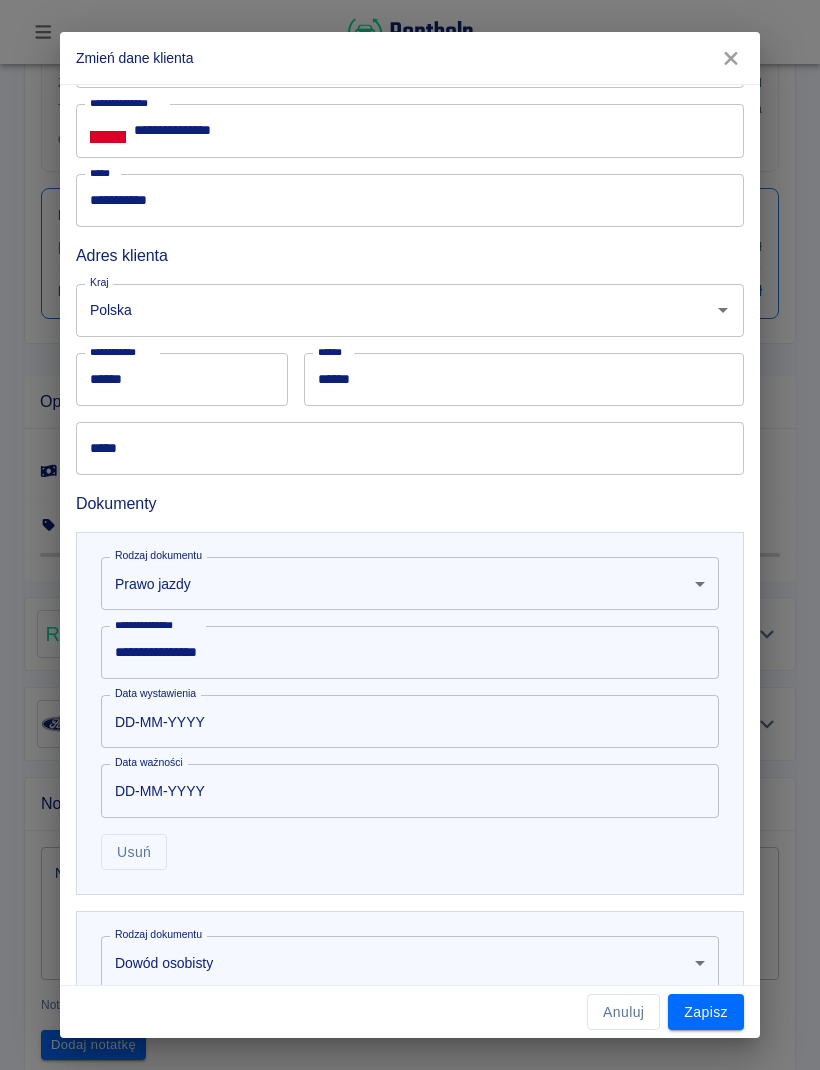 type on "**********" 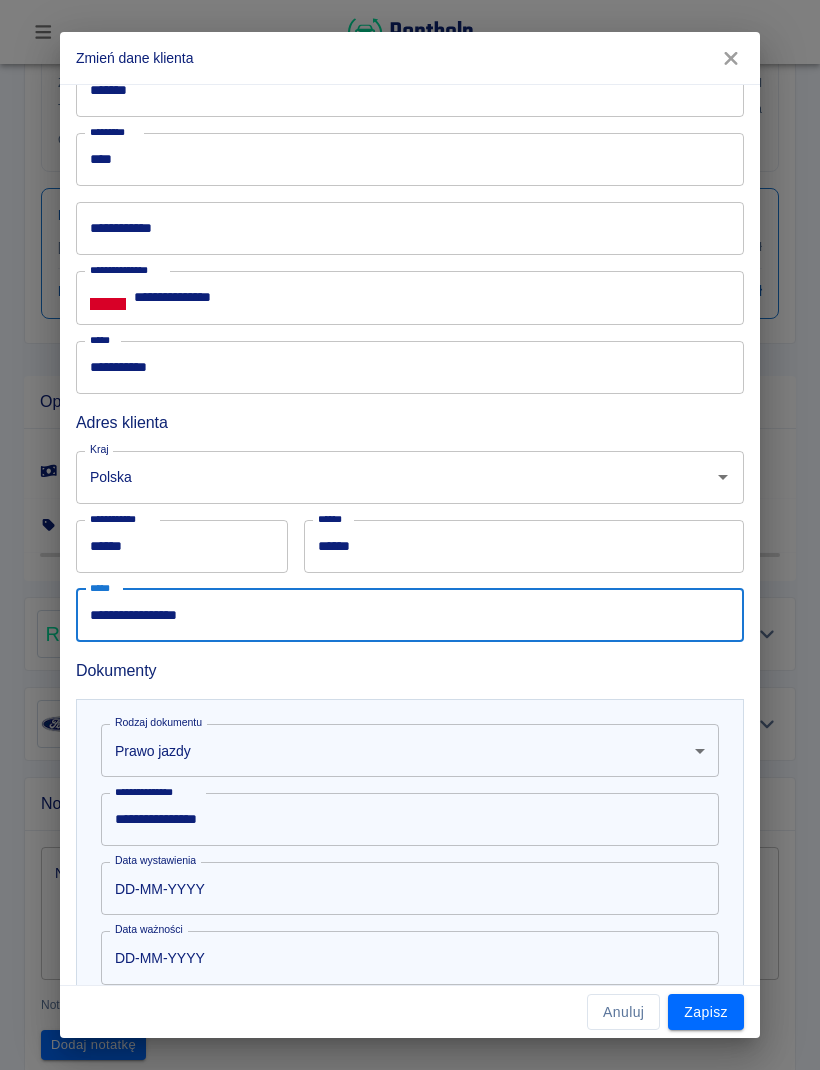scroll, scrollTop: 42, scrollLeft: 0, axis: vertical 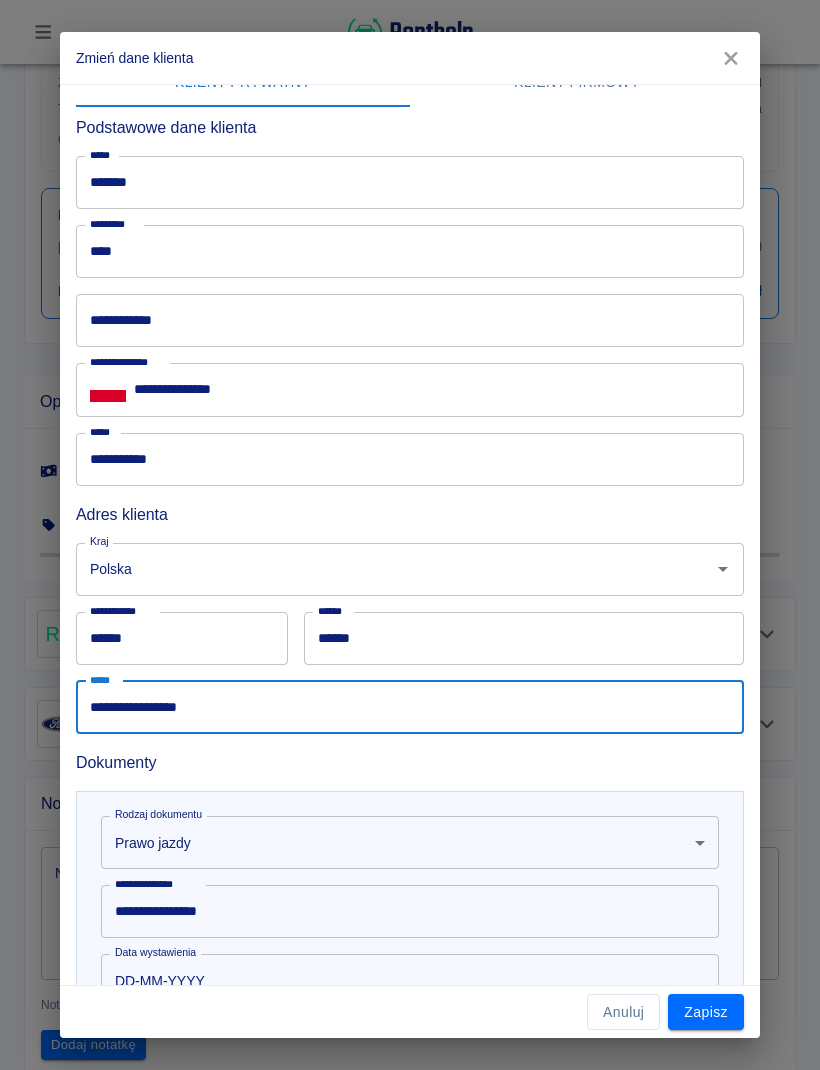 type on "**********" 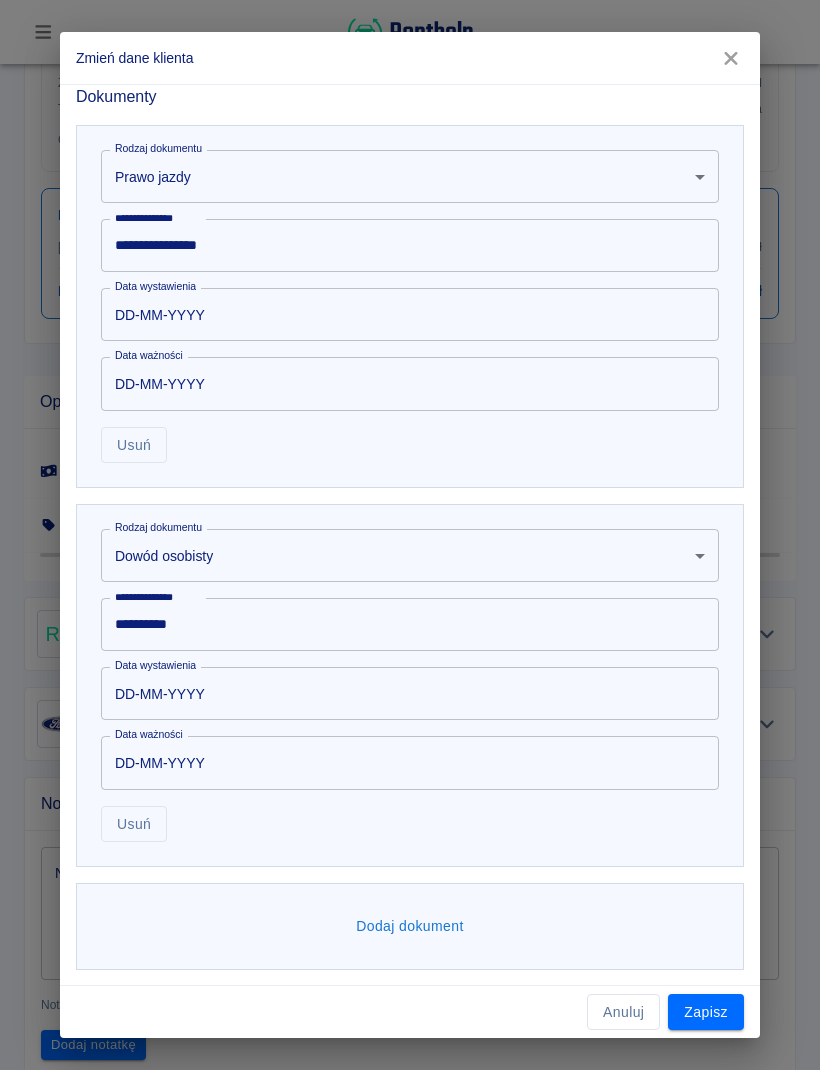 scroll, scrollTop: 707, scrollLeft: 0, axis: vertical 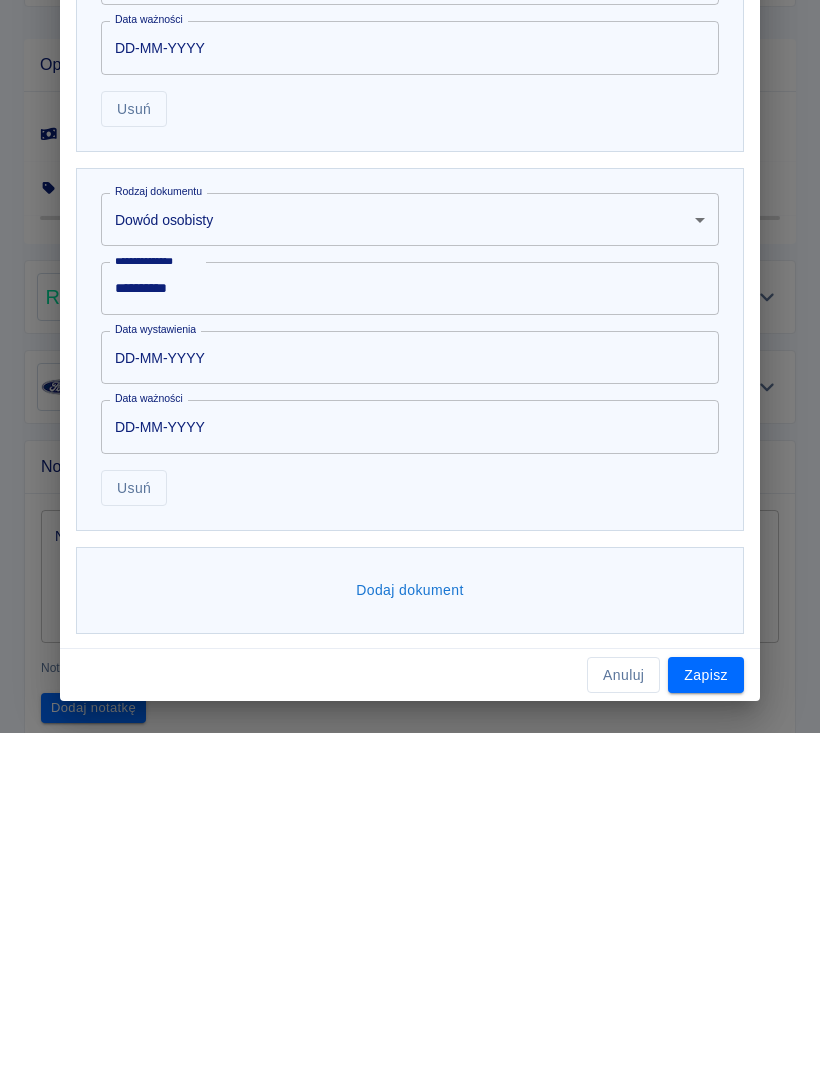 type on "**********" 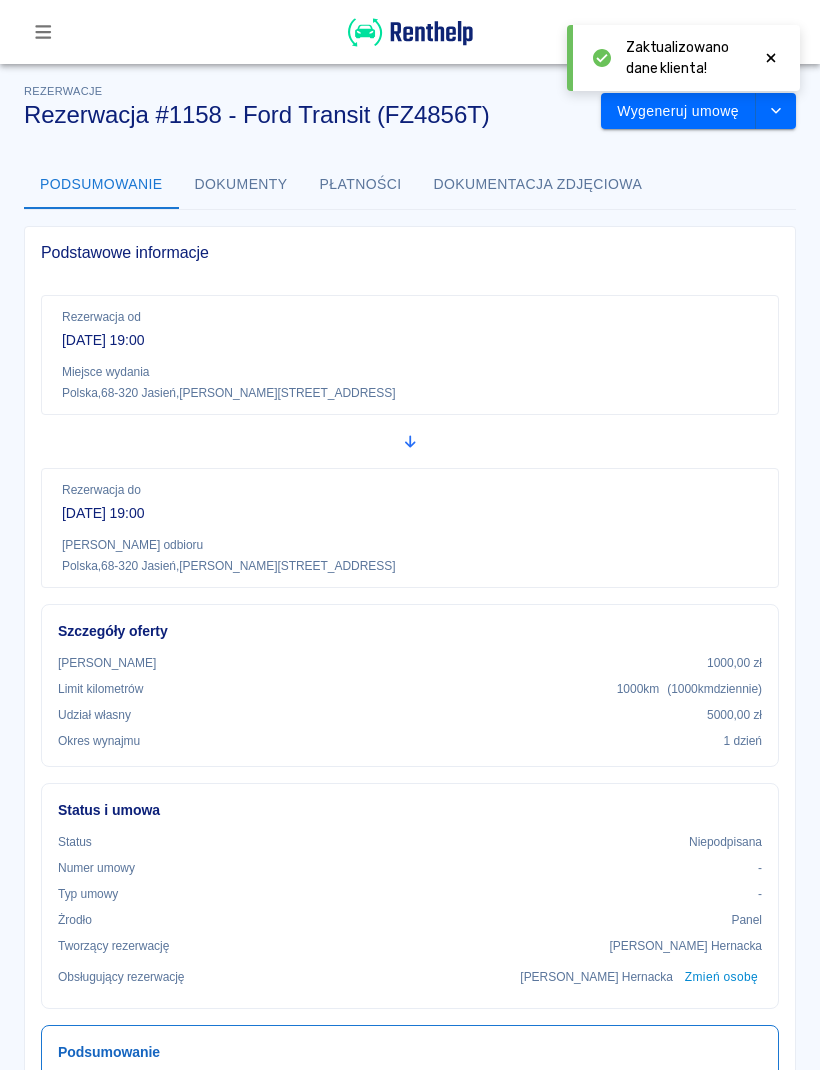 scroll, scrollTop: -1, scrollLeft: 0, axis: vertical 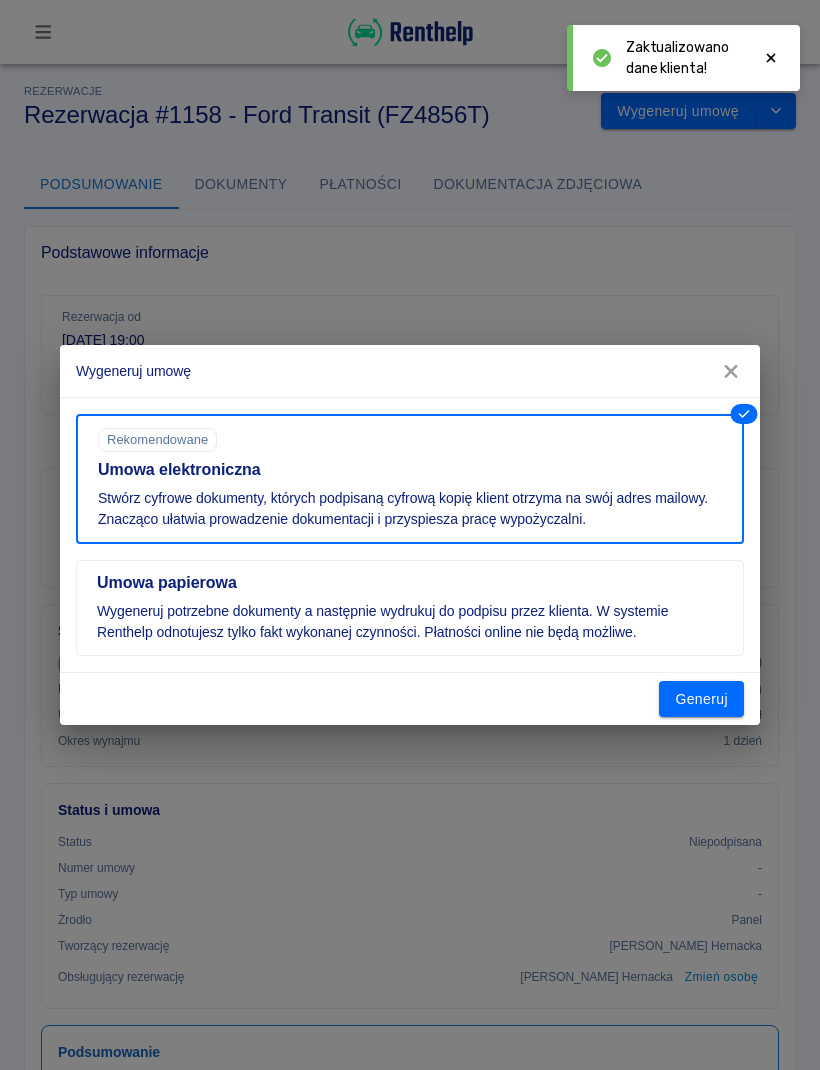 click on "Generuj" at bounding box center (701, 699) 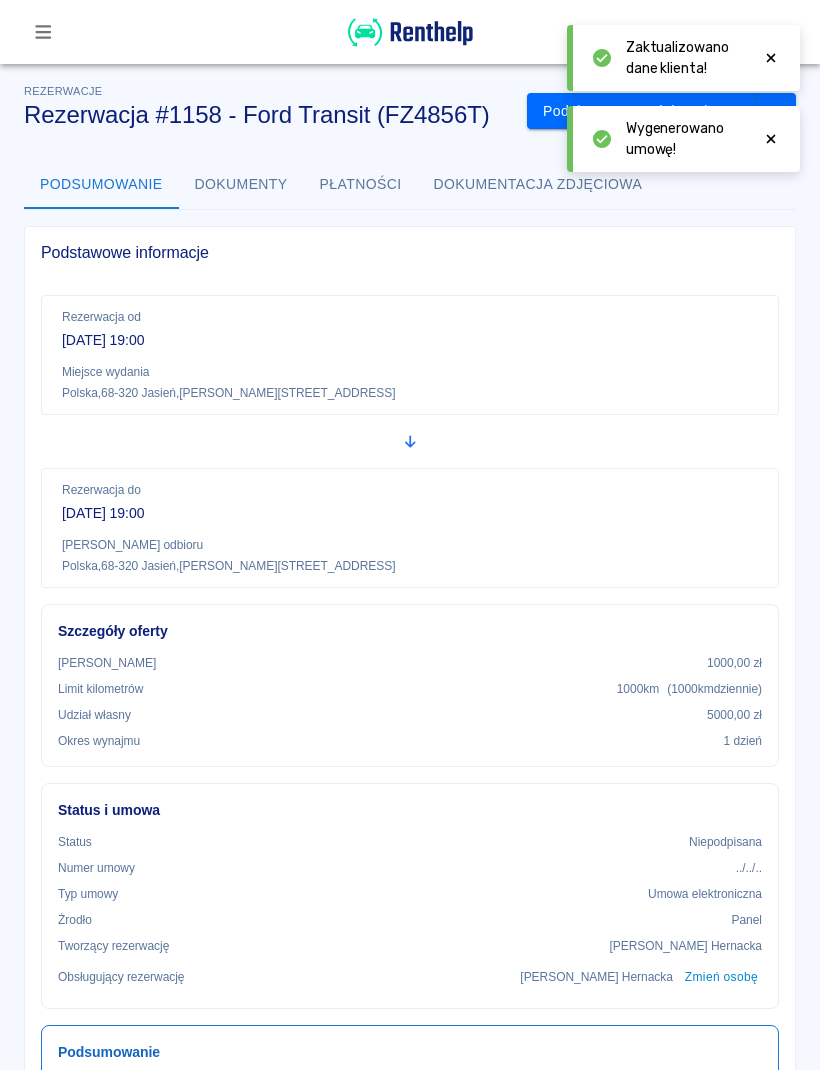click 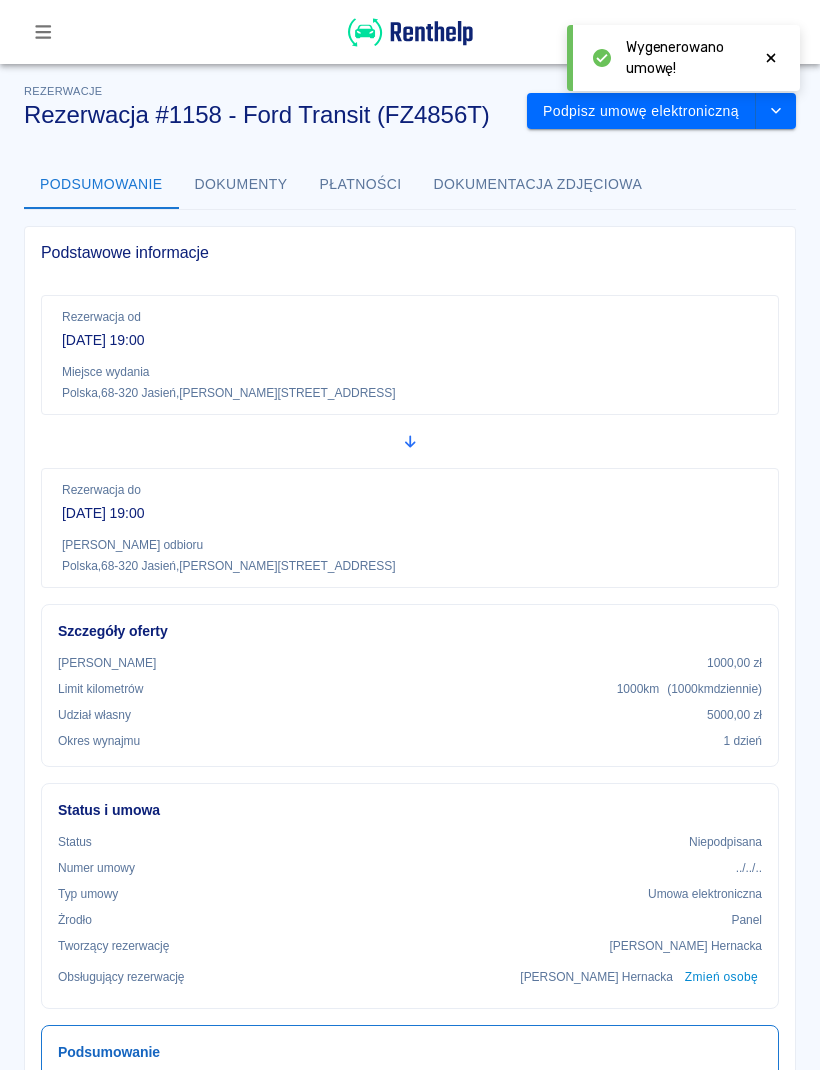 click on "Podpisz umowę elektroniczną" at bounding box center (641, 111) 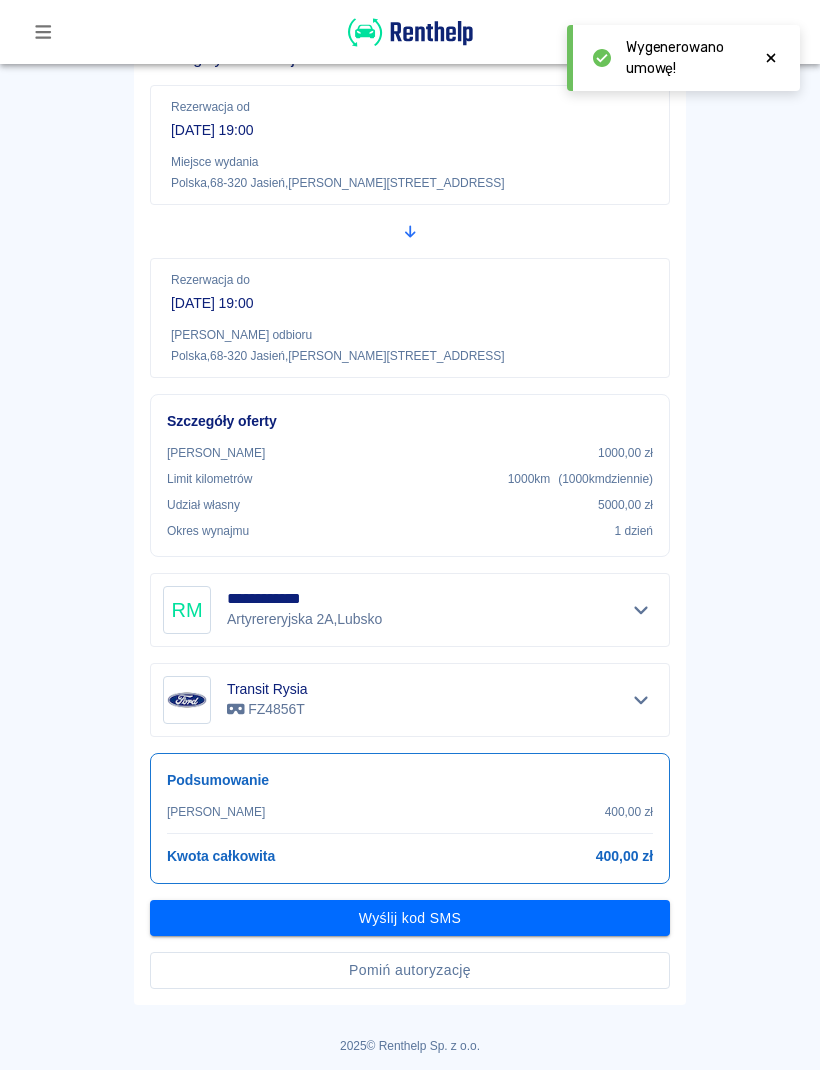 scroll, scrollTop: 178, scrollLeft: 0, axis: vertical 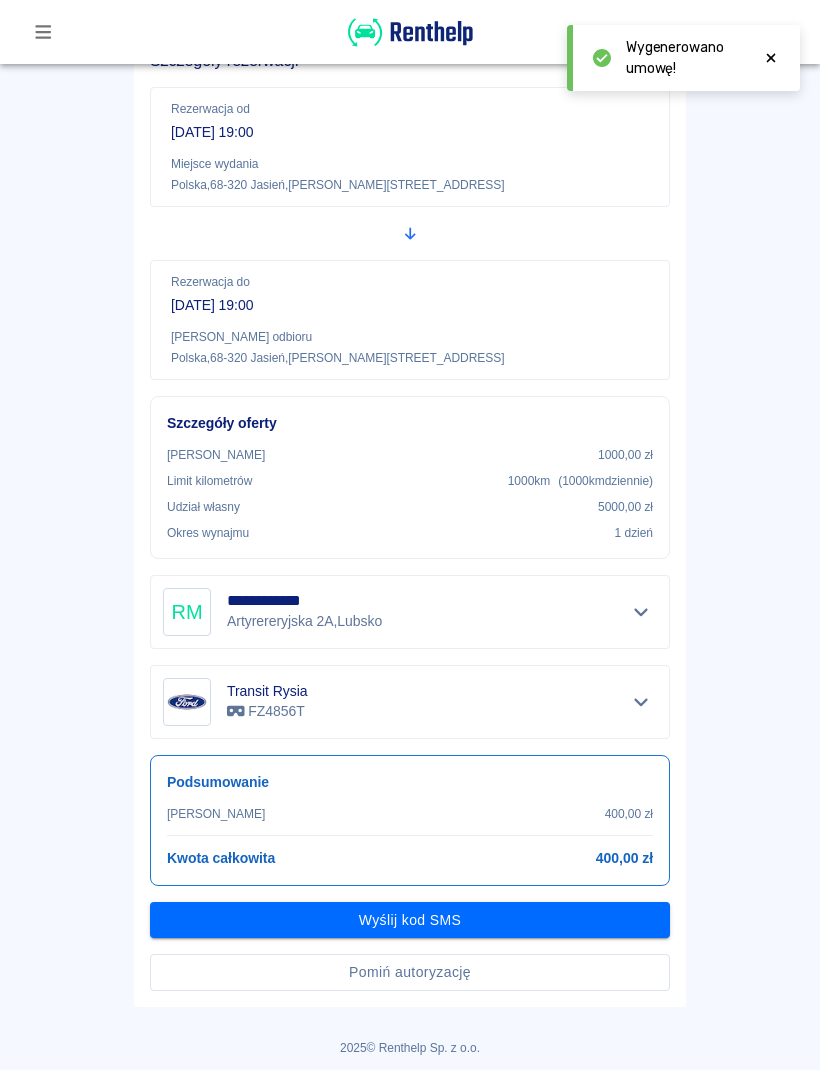 click on "Pomiń autoryzację" at bounding box center [410, 972] 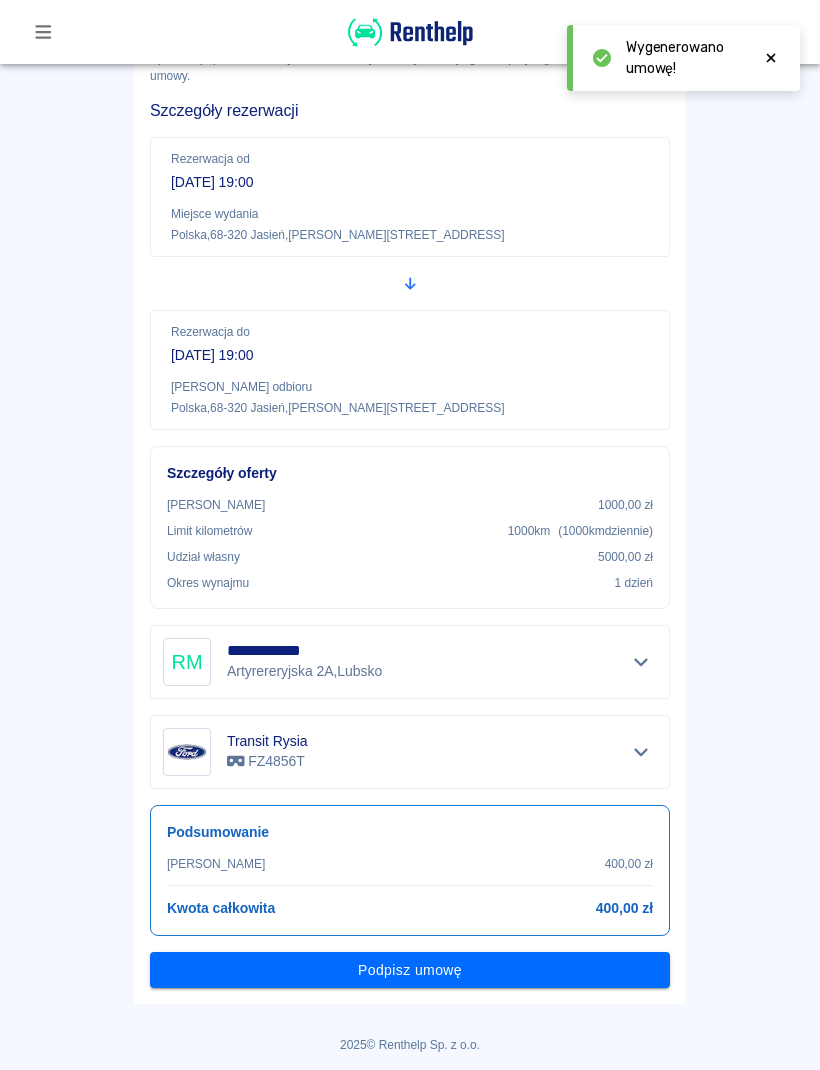 scroll, scrollTop: 126, scrollLeft: 0, axis: vertical 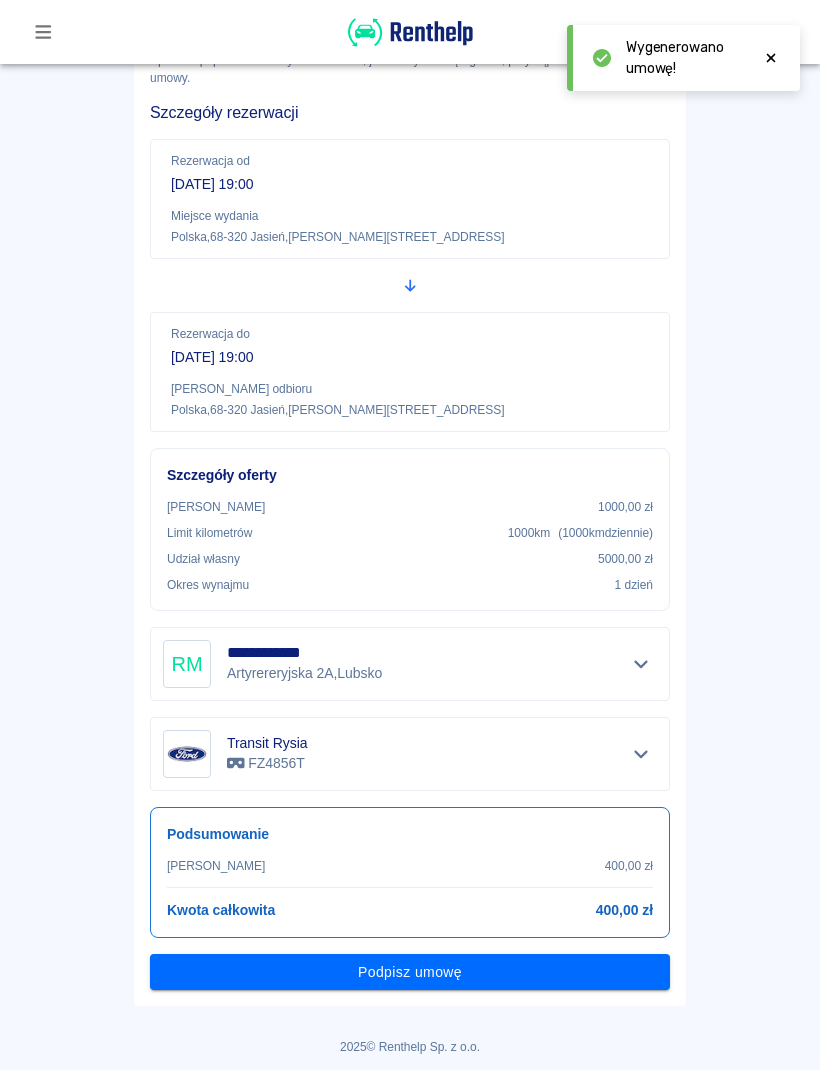 click on "Podpisz umowę" at bounding box center [410, 972] 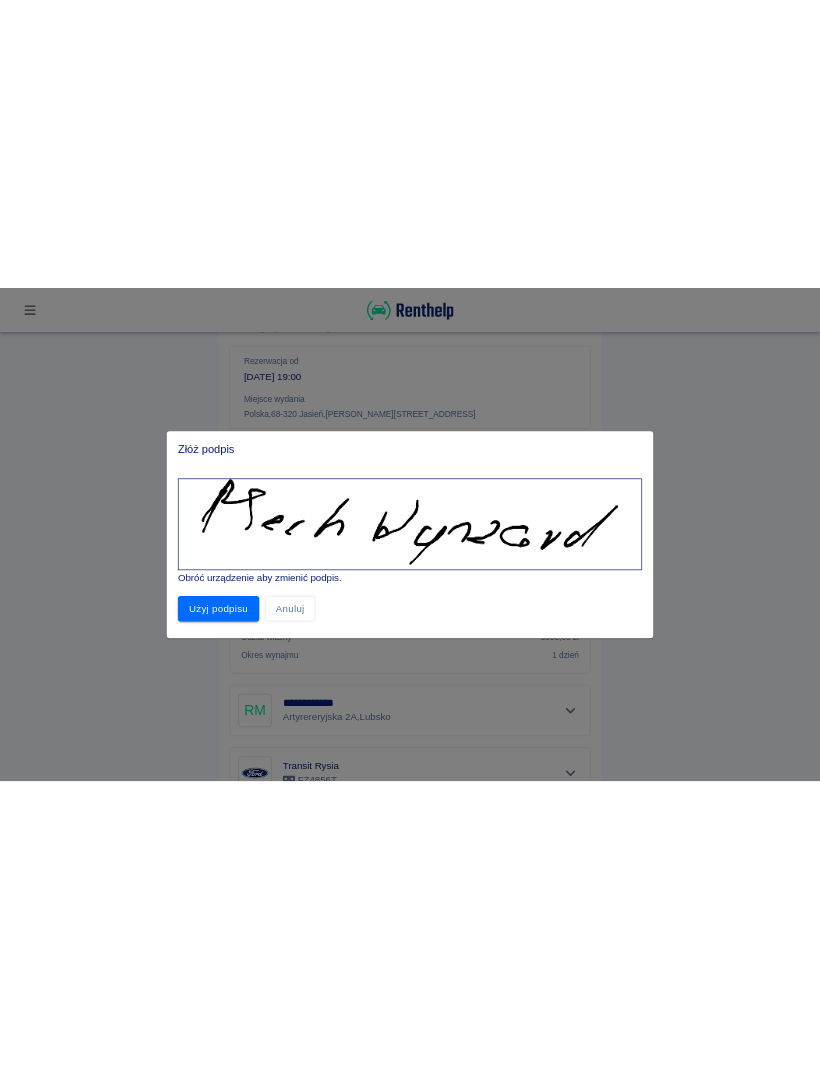 scroll, scrollTop: 0, scrollLeft: 0, axis: both 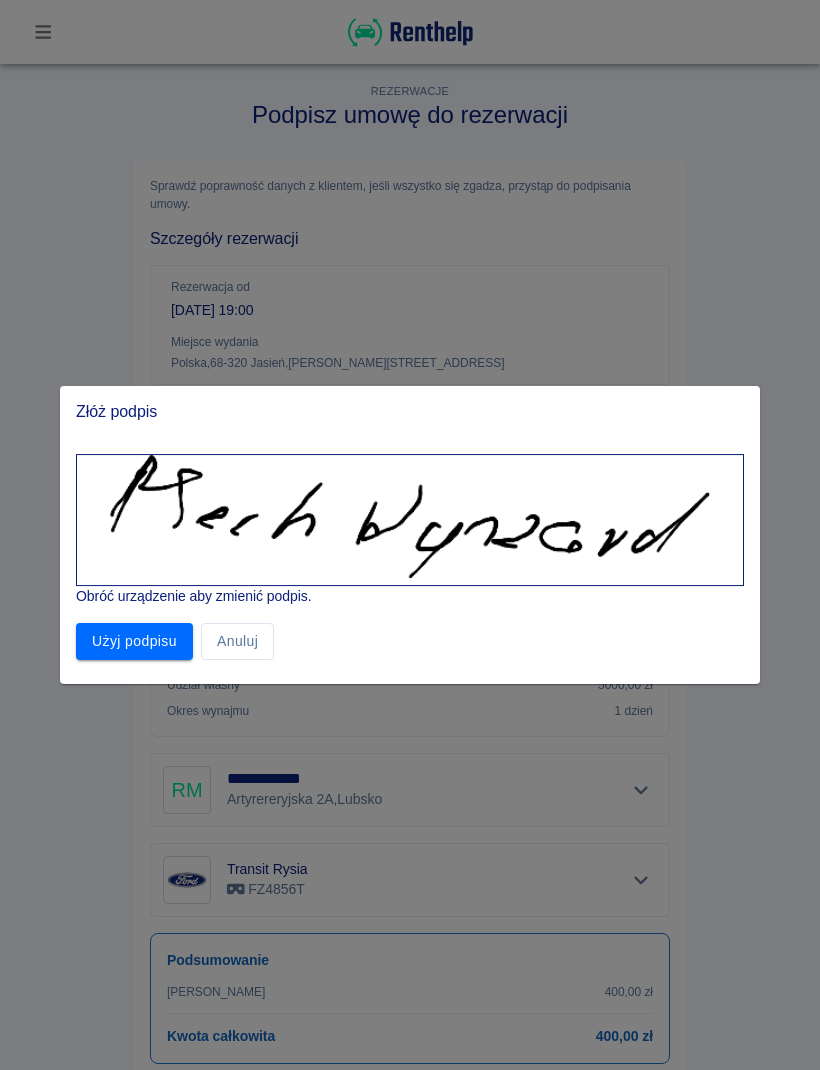 click on "Użyj podpisu" at bounding box center [134, 641] 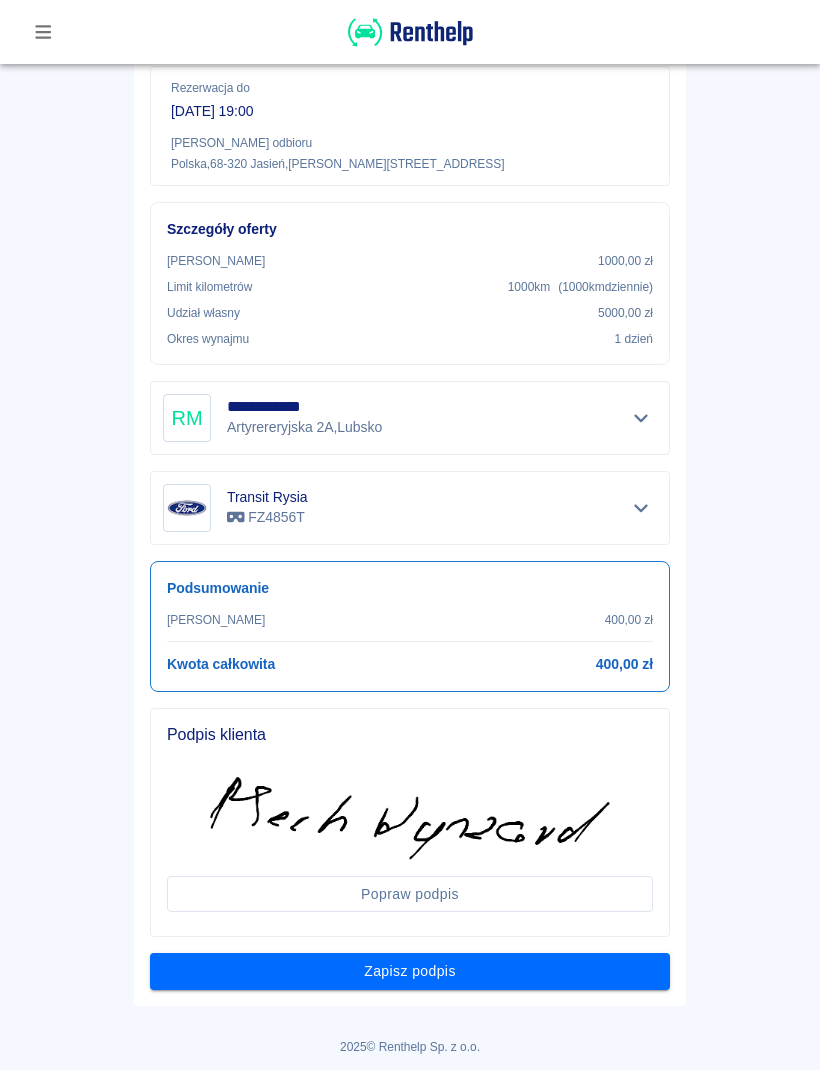 scroll, scrollTop: 371, scrollLeft: 0, axis: vertical 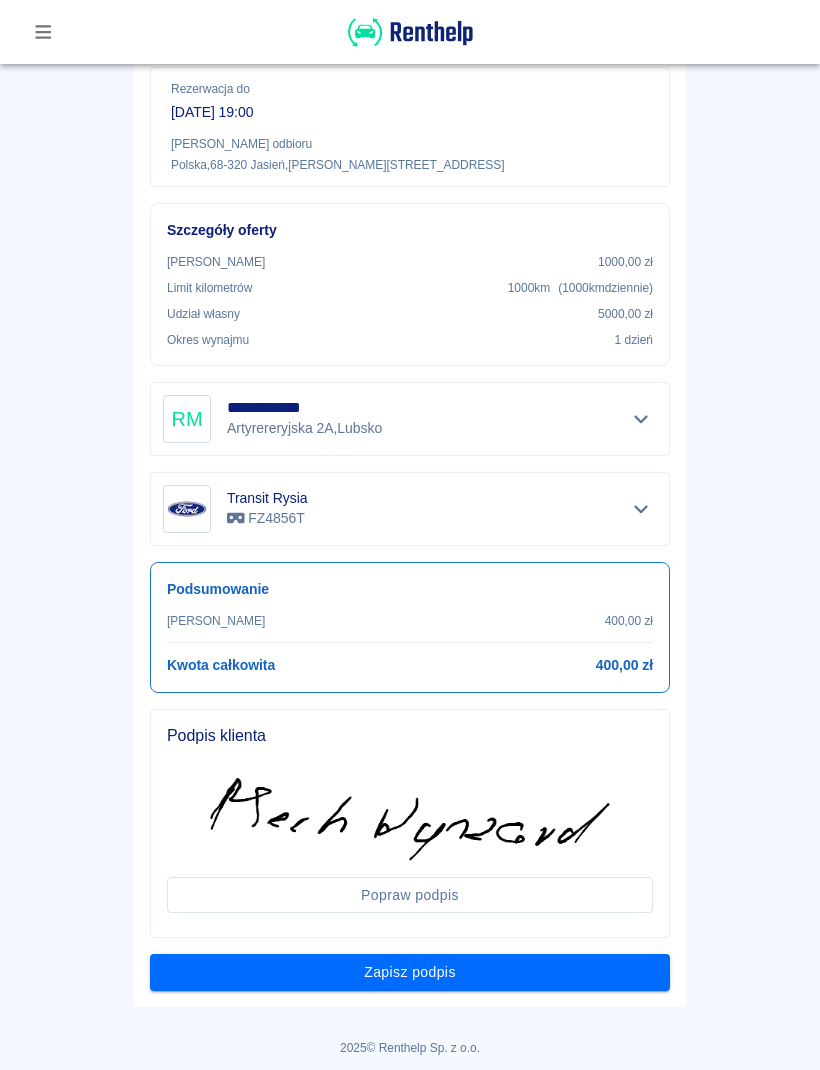 click on "Zapisz podpis" at bounding box center [410, 972] 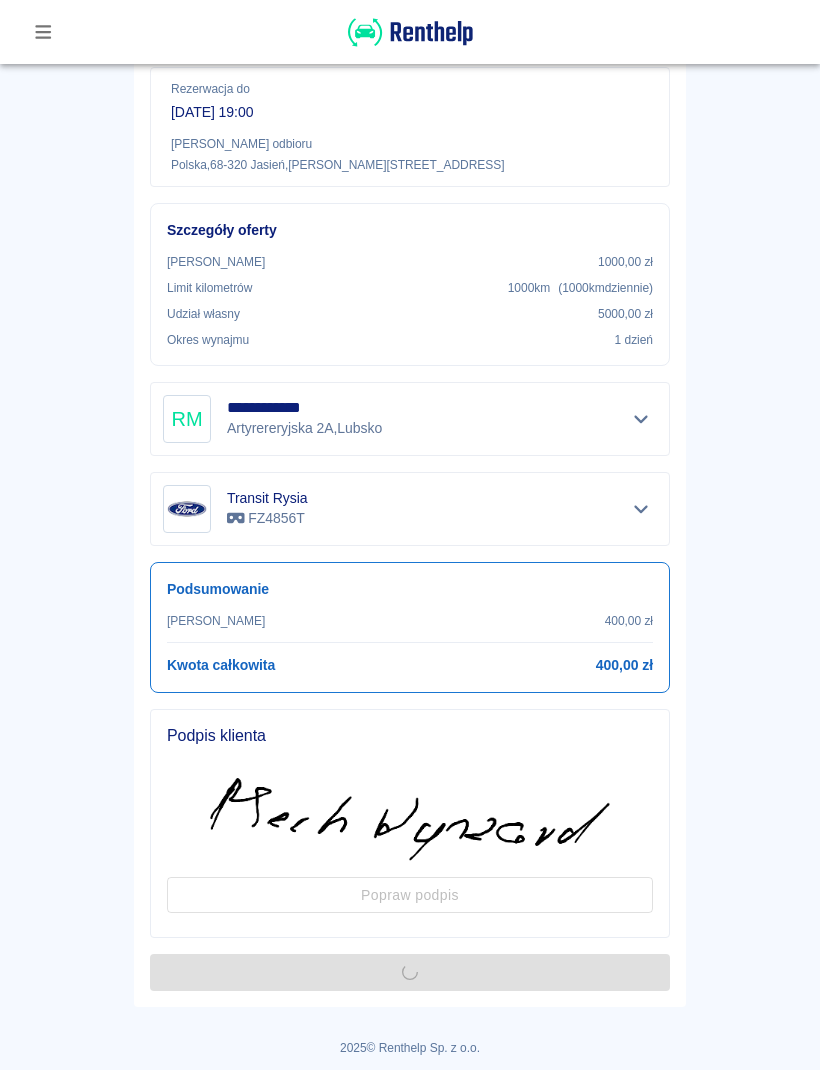 scroll, scrollTop: 0, scrollLeft: 0, axis: both 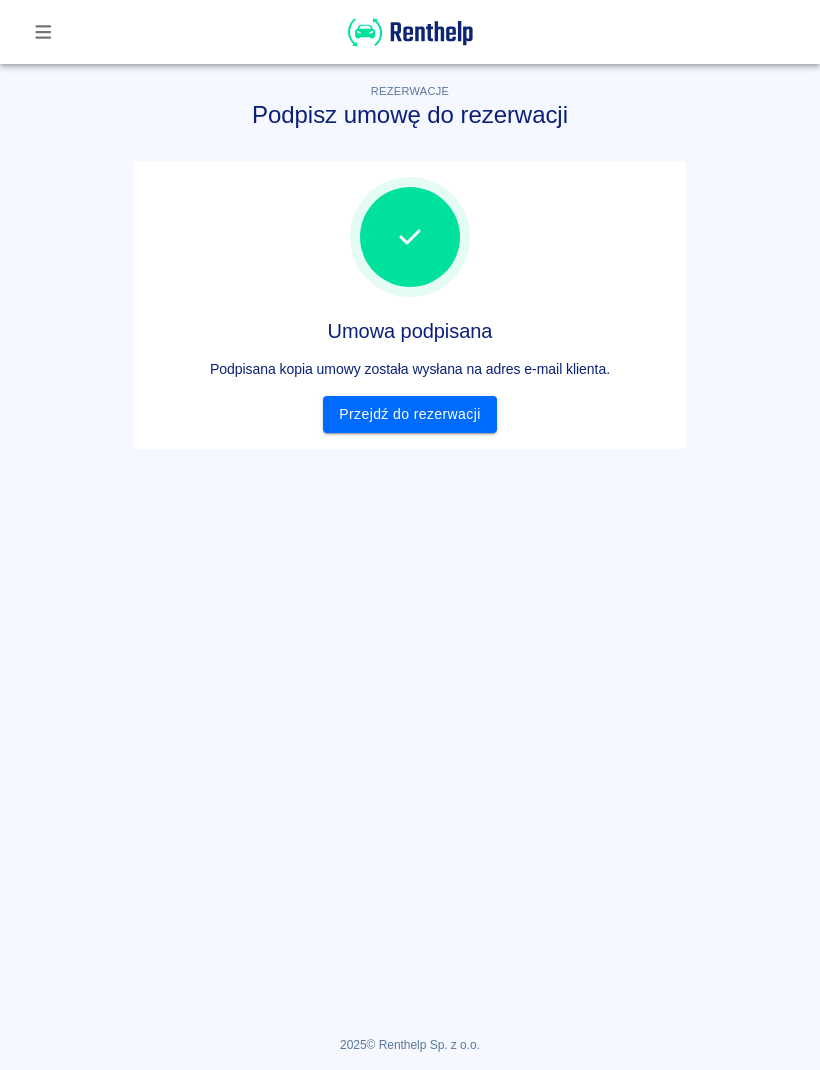 click on "Umowa podpisana Podpisana kopia umowy została wysłana na adres e-mail klienta. Przejdź do rezerwacji" at bounding box center (410, 305) 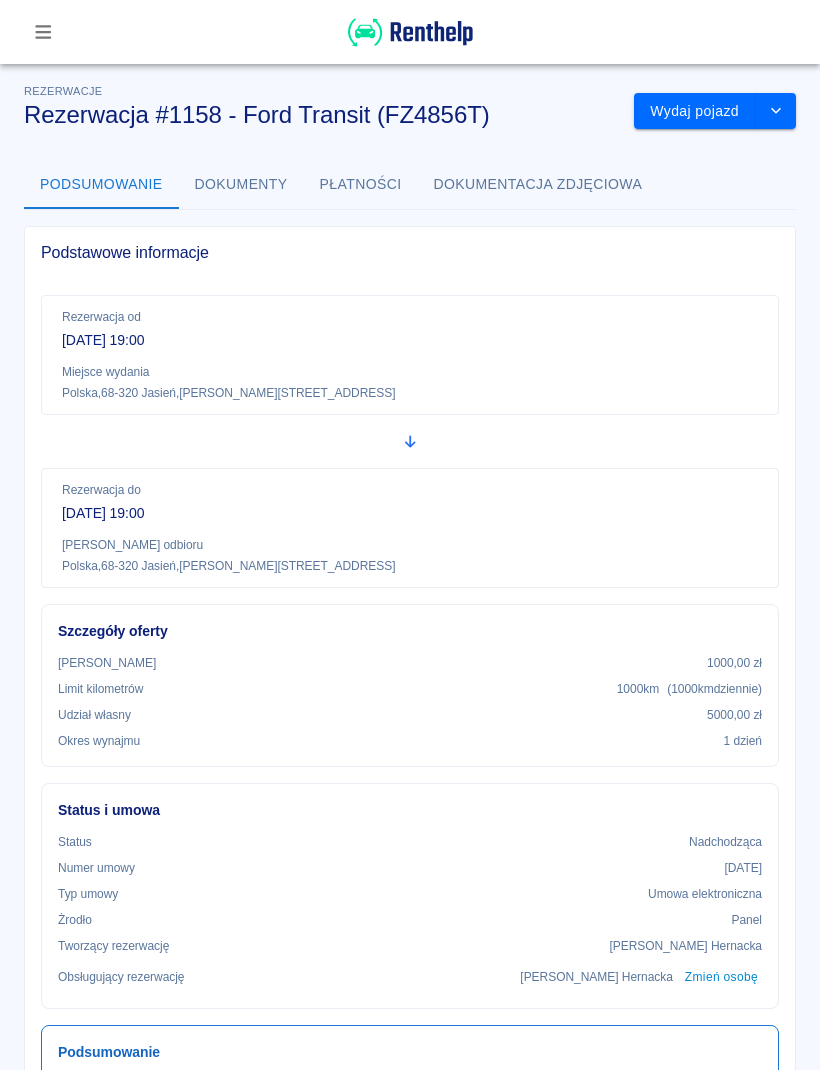 scroll, scrollTop: 0, scrollLeft: 0, axis: both 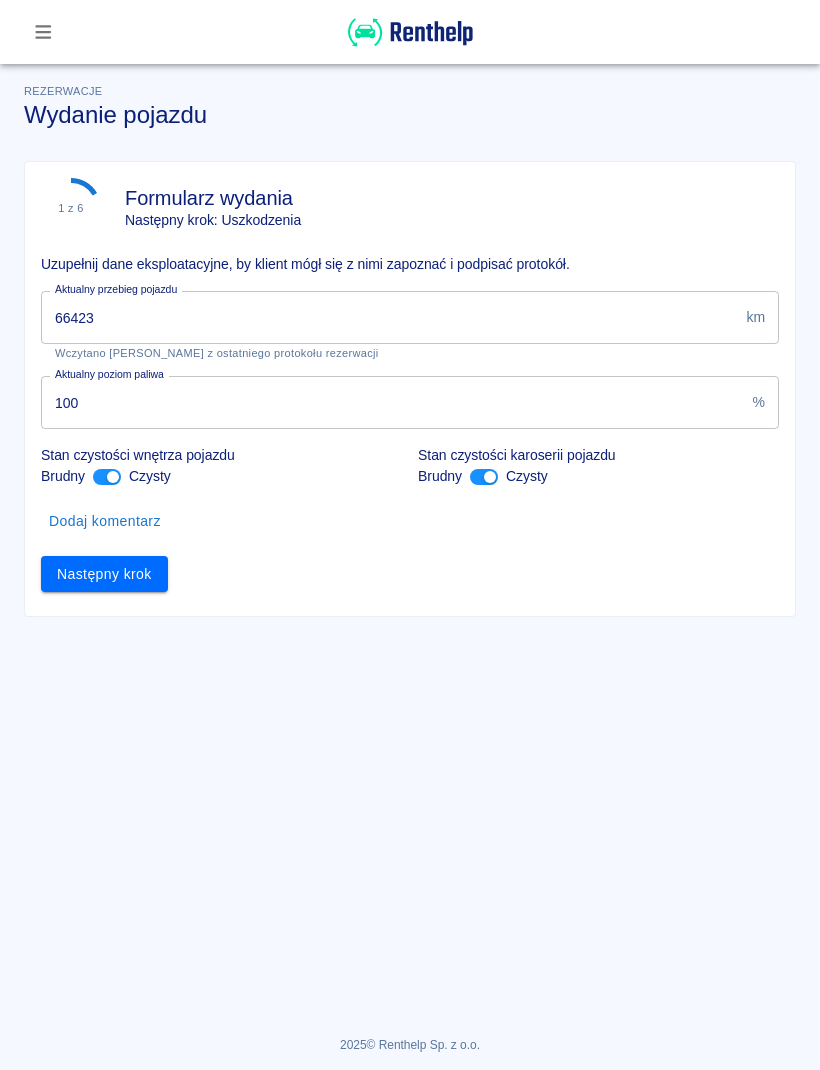 click on "66423" at bounding box center [389, 317] 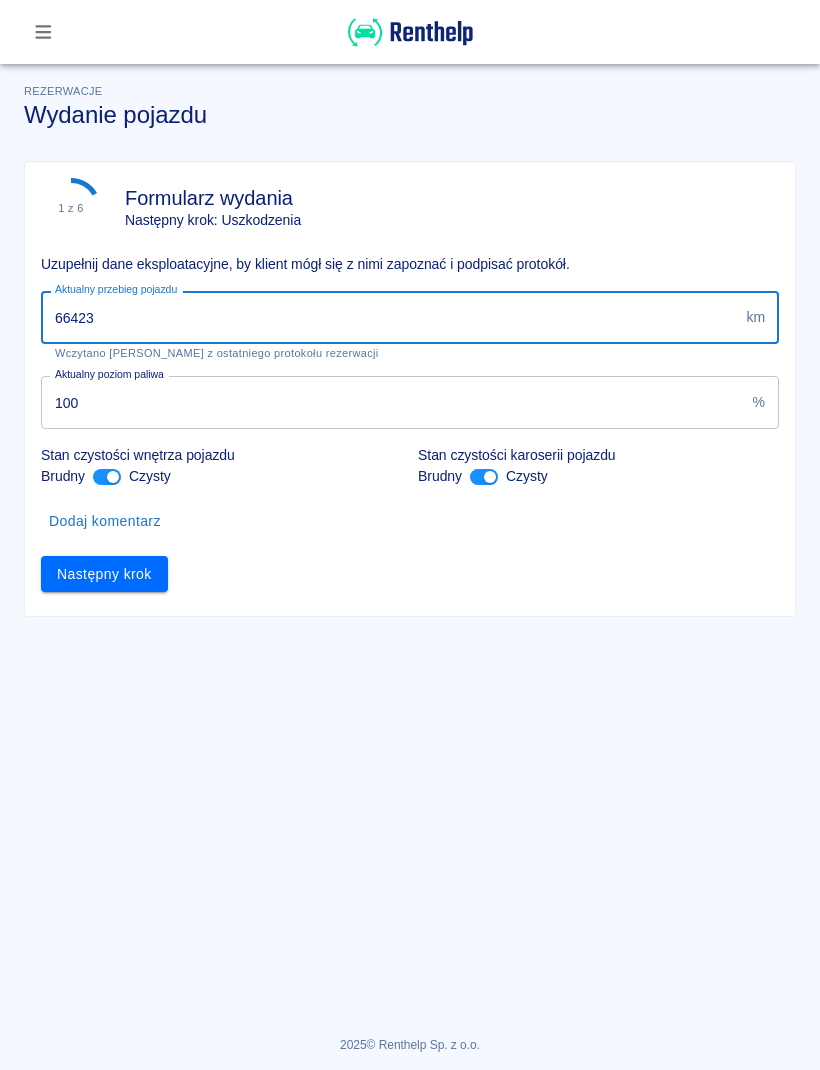 click on "66423" at bounding box center (389, 317) 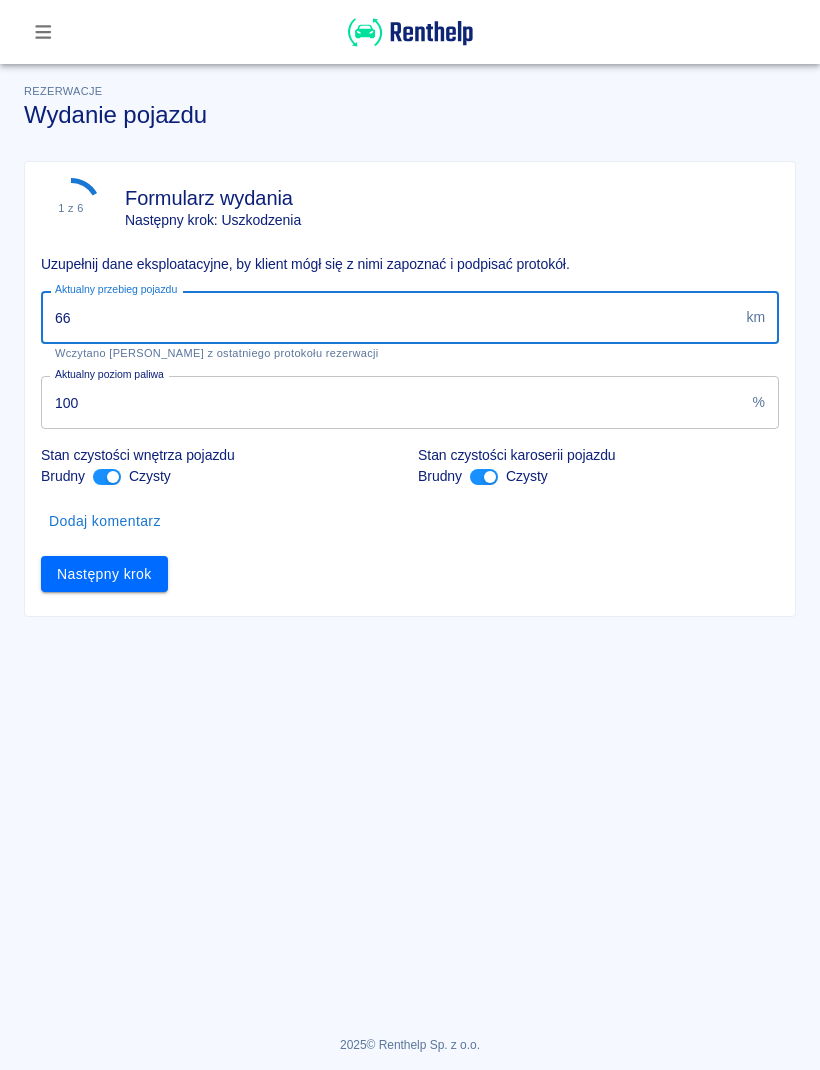 type on "6" 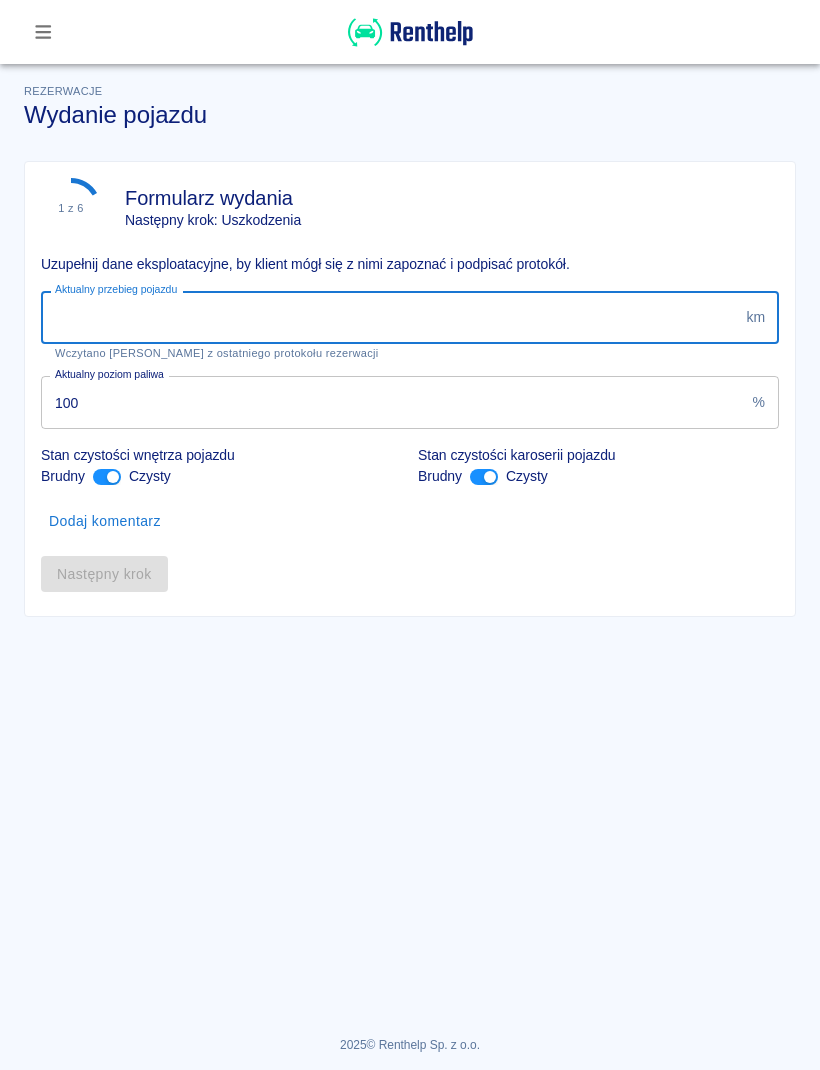 type 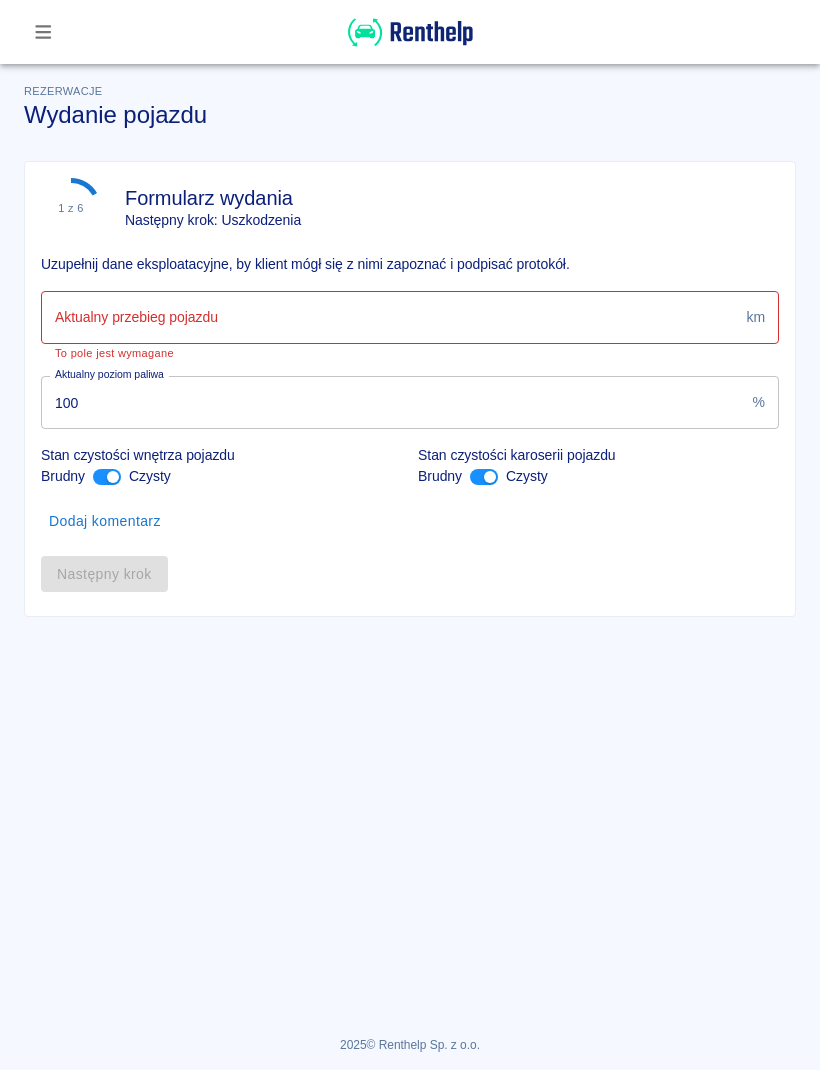 click on "Aktualny przebieg pojazdu km Aktualny przebieg pojazdu To pole jest wymagane" at bounding box center [410, 325] 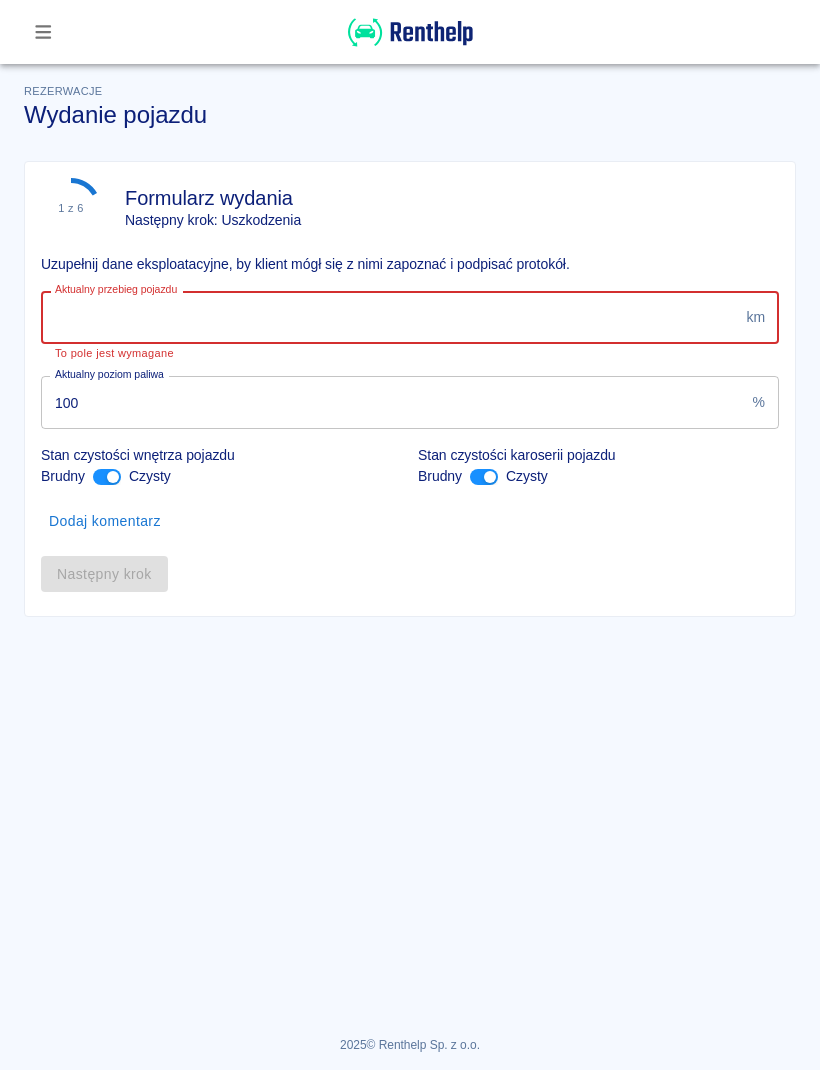 click on "Aktualny przebieg pojazdu" at bounding box center (389, 317) 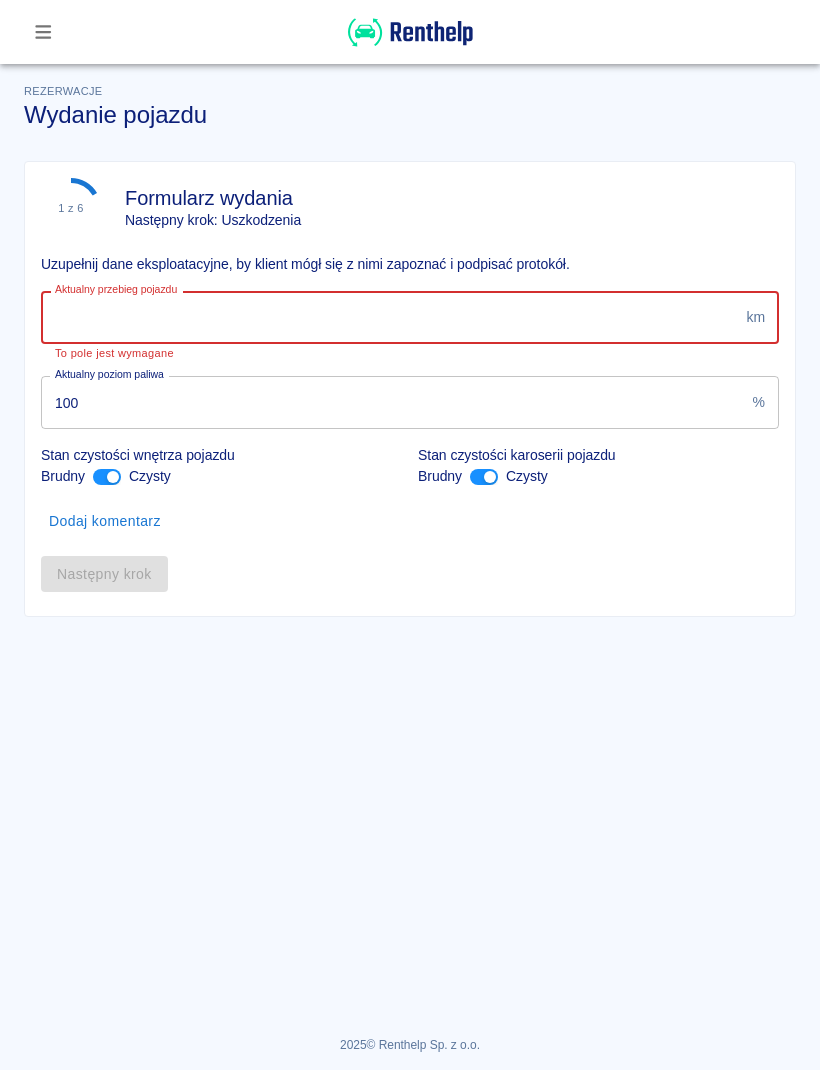 click on "Aktualny przebieg pojazdu" at bounding box center (389, 317) 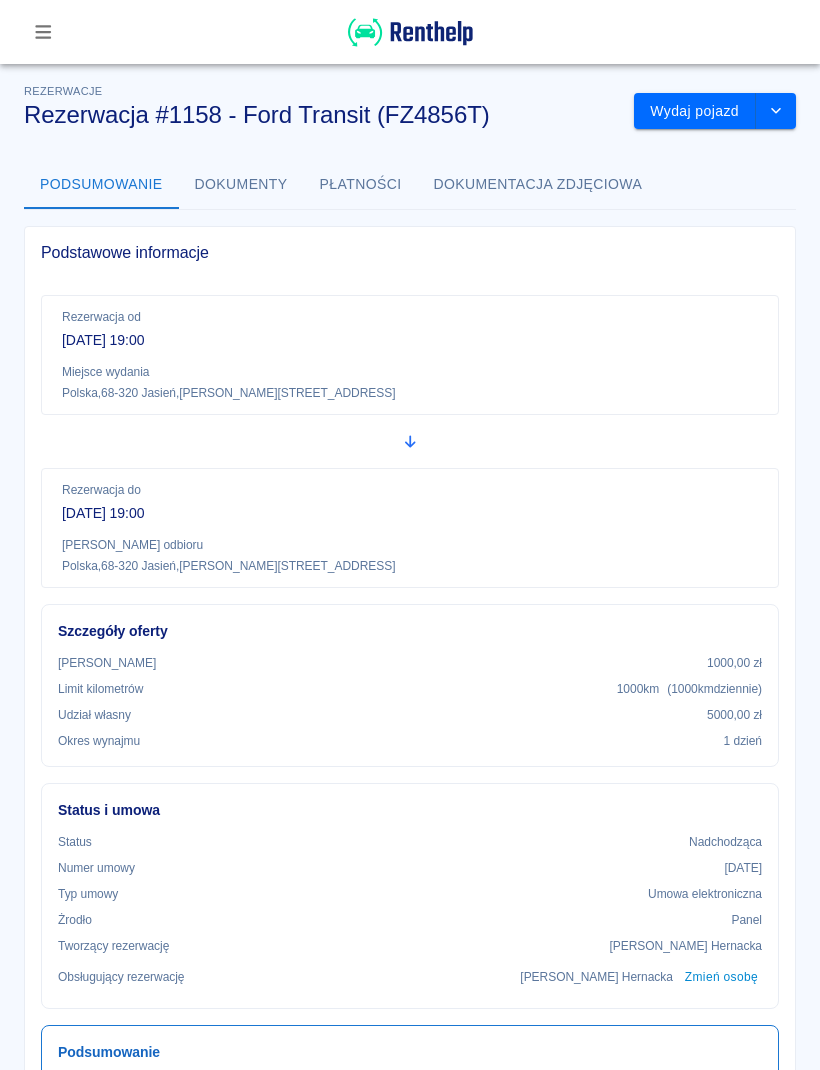 click on "Wydaj pojazd" at bounding box center (695, 111) 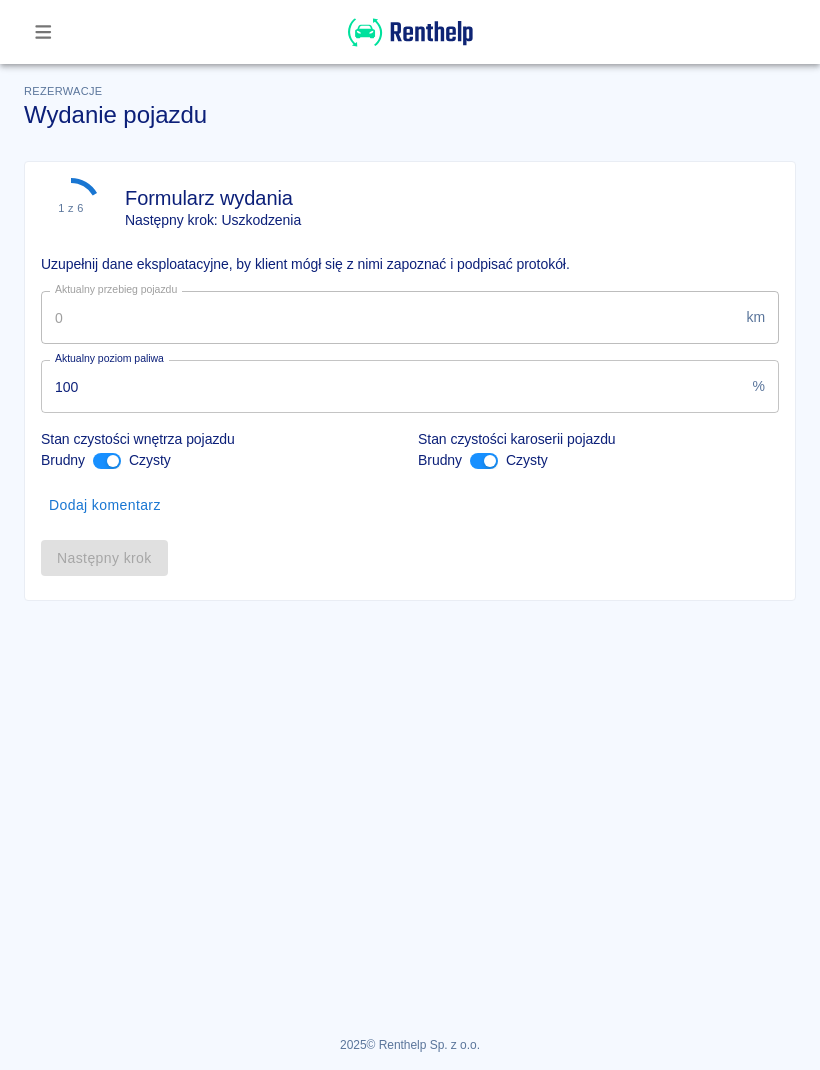 type on "66423" 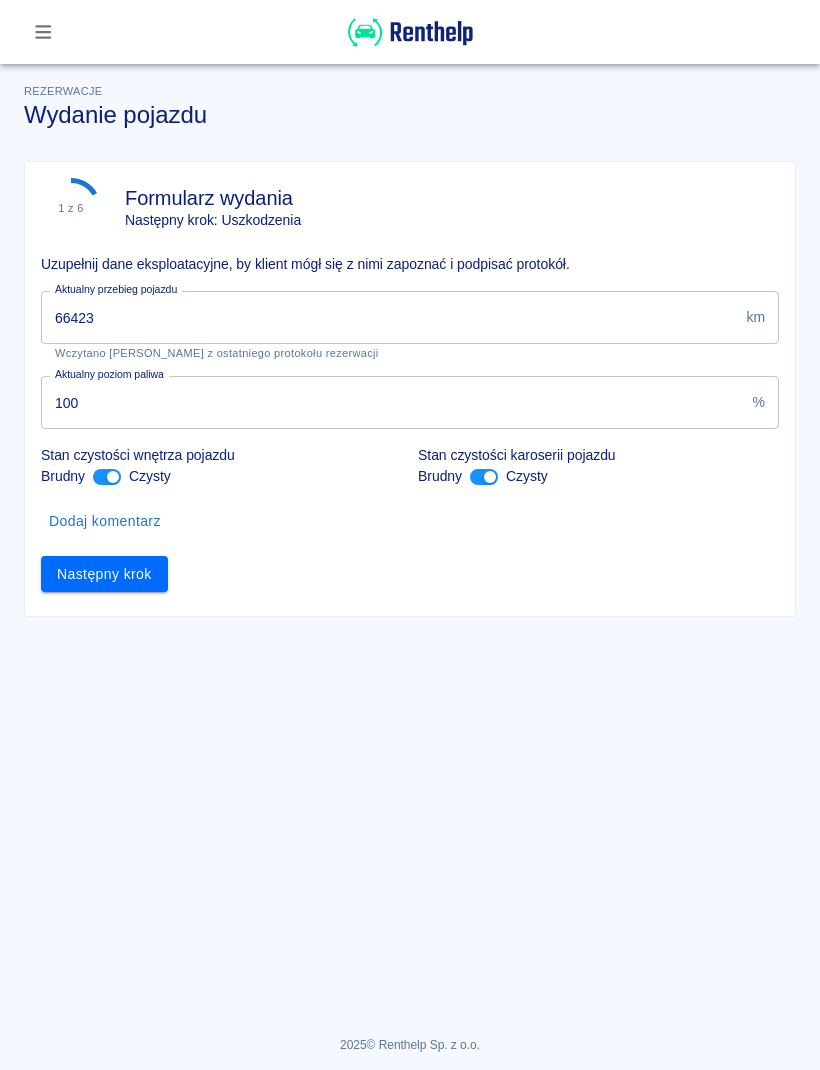click on "Następny krok" at bounding box center (104, 574) 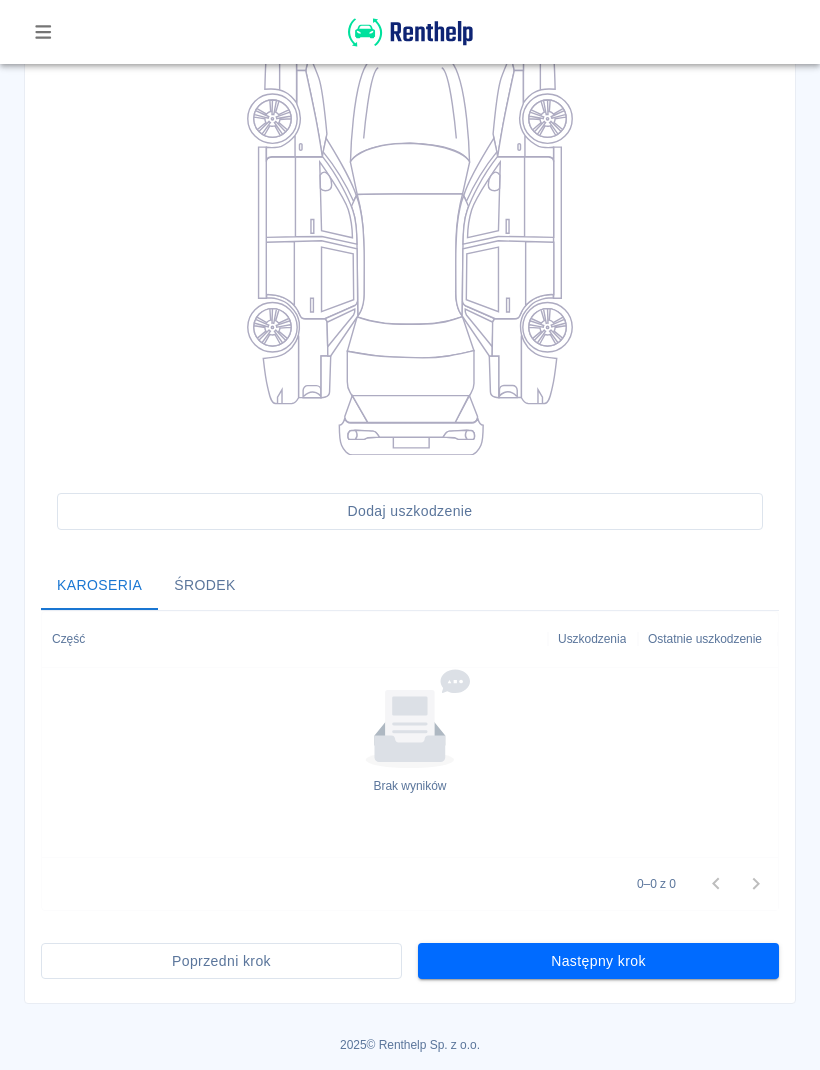 scroll, scrollTop: 264, scrollLeft: 0, axis: vertical 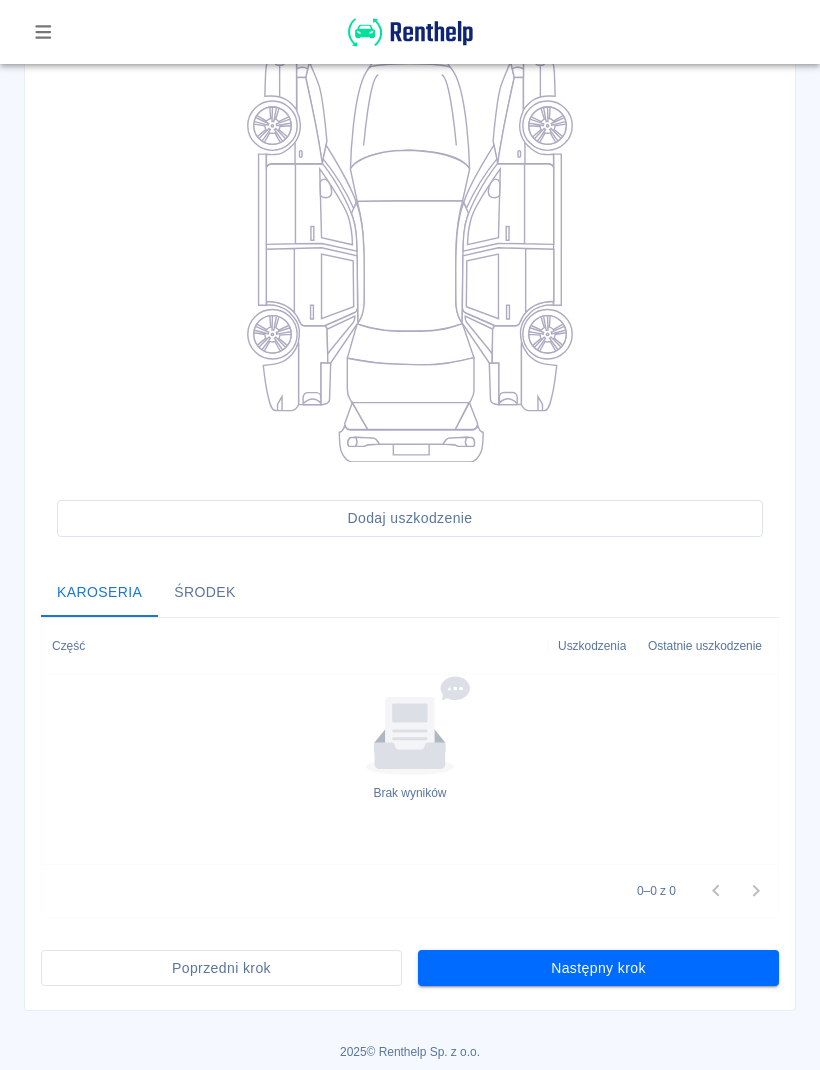click on "Następny krok" at bounding box center (598, 968) 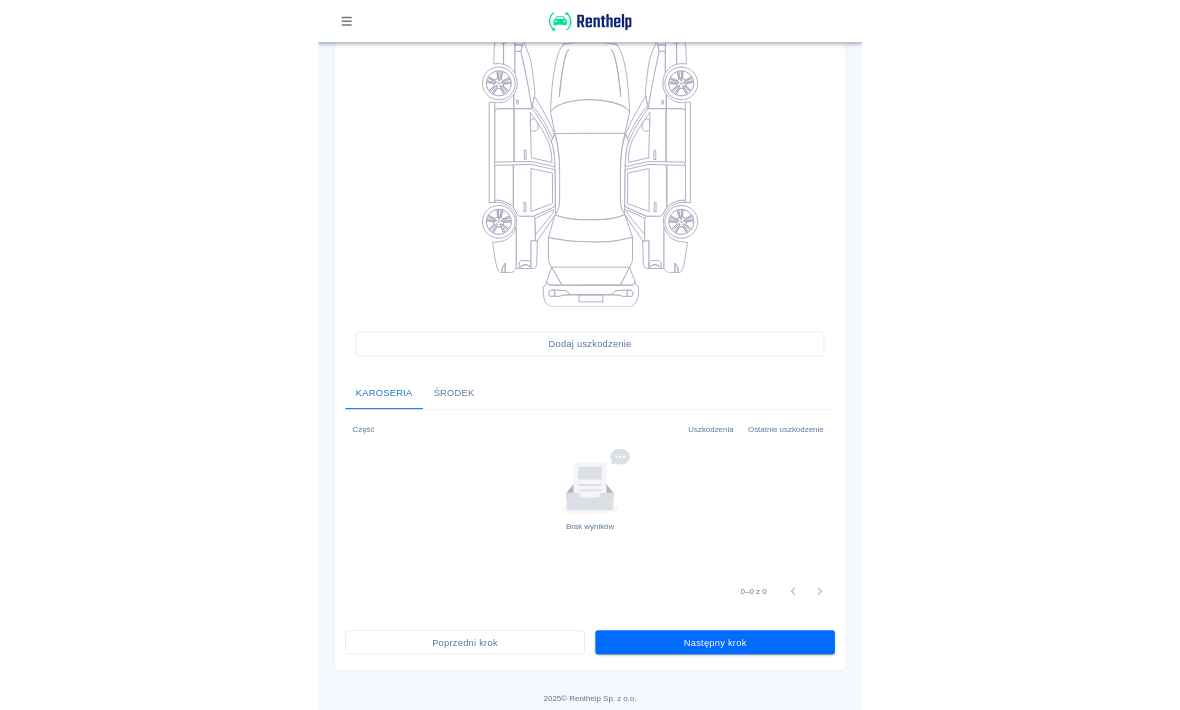scroll, scrollTop: 0, scrollLeft: 0, axis: both 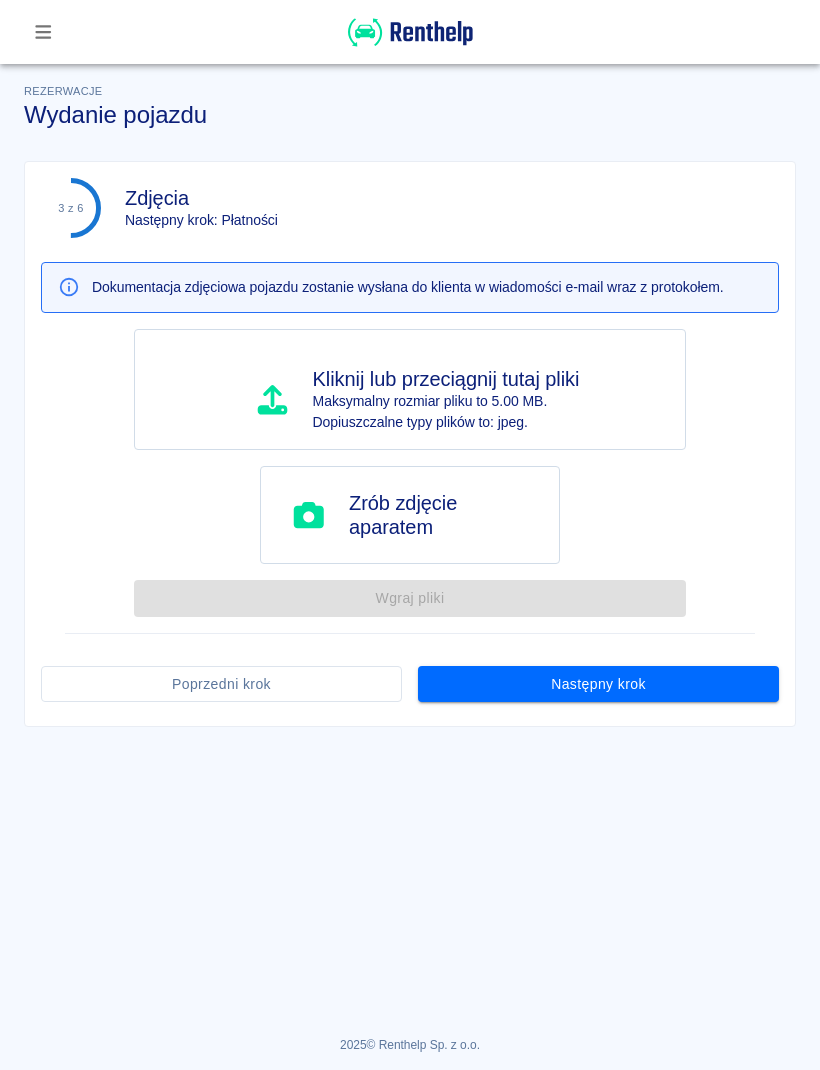 click on "Następny krok" at bounding box center [598, 684] 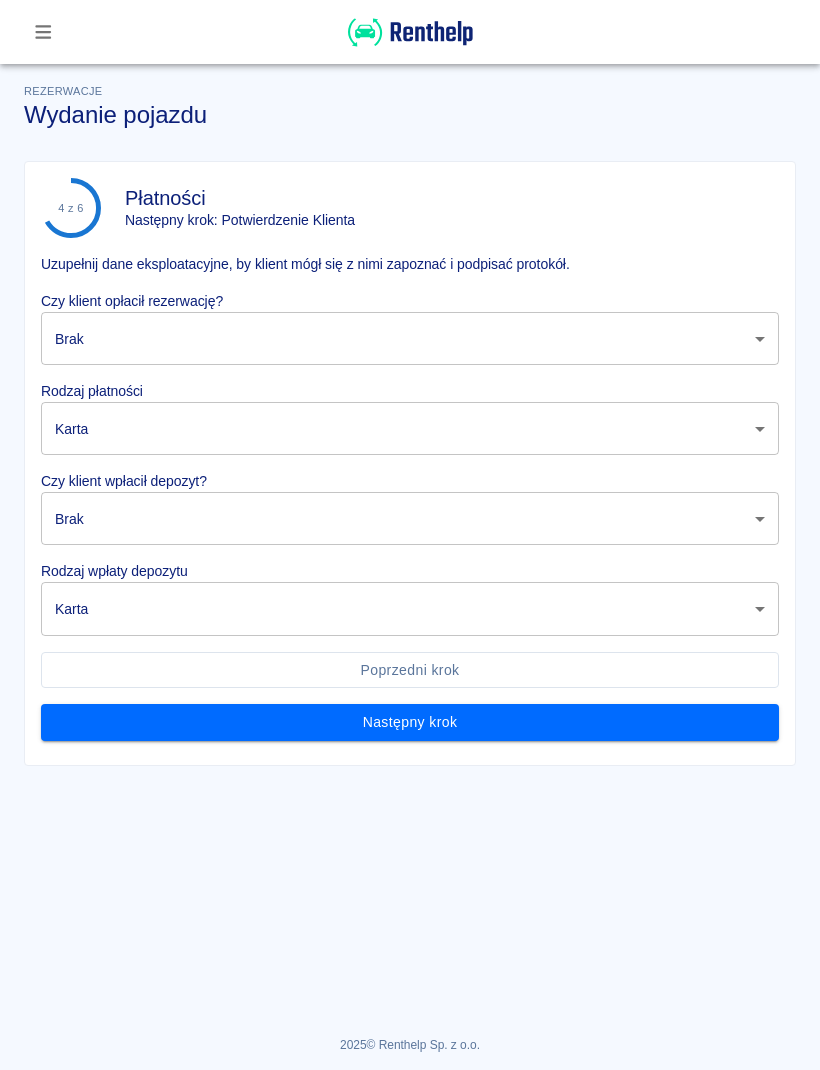 click on "Używamy plików Cookies, by zapewnić Ci najlepsze możliwe doświadczenie. Aby dowiedzieć się więcej, zapoznaj się z naszą Polityką Prywatności.  Polityka Prywatności Rozumiem Rezerwacje Wydanie pojazdu 4 z 6 Płatności Następny krok: Potwierdzenie Klienta Uzupełnij dane eksploatacyjne, by klient mógł się z nimi zapoznać i podpisać protokół. Czy klient opłacił rezerwację? Brak none ​ Rodzaj płatności Karta card ​ Czy klient wpłacił depozyt? Brak none ​ Rodzaj wpłaty depozytu Karta terminal_card_authorization ​ Poprzedni krok Następny krok 2025  © Renthelp Sp. z o.o. Wydanie pojazdu | Renthelp" at bounding box center (410, 535) 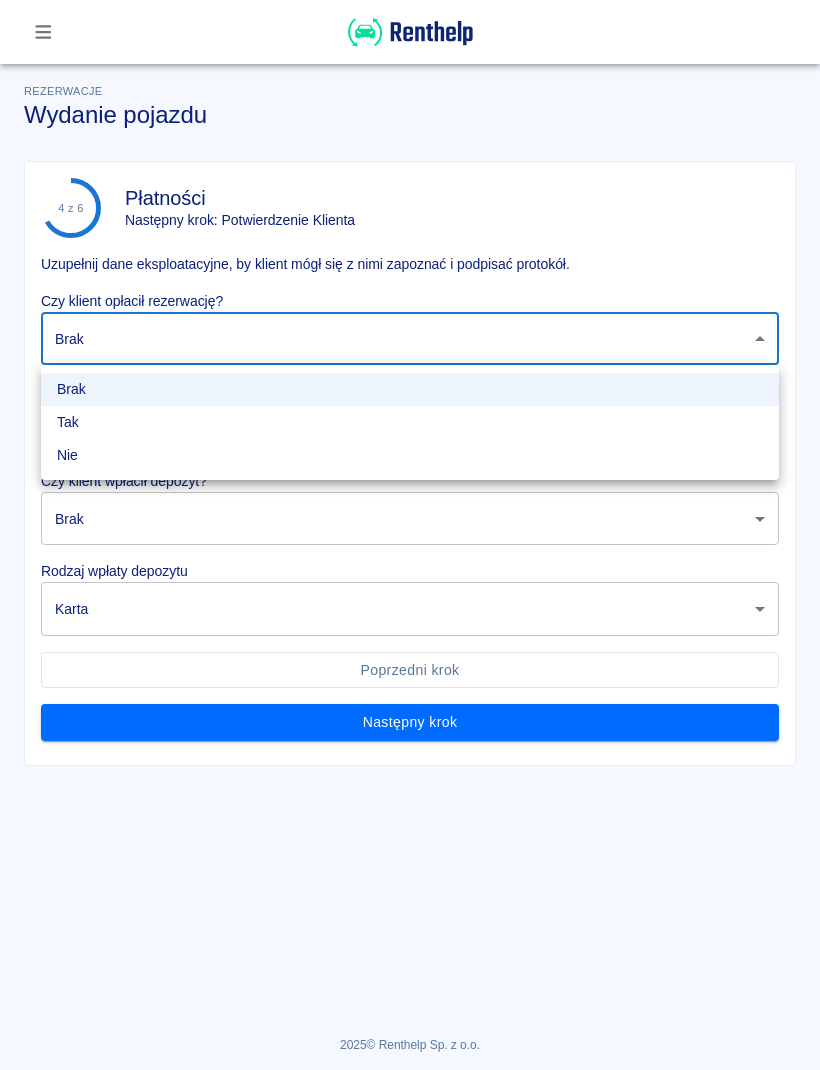 click on "Tak" at bounding box center [410, 422] 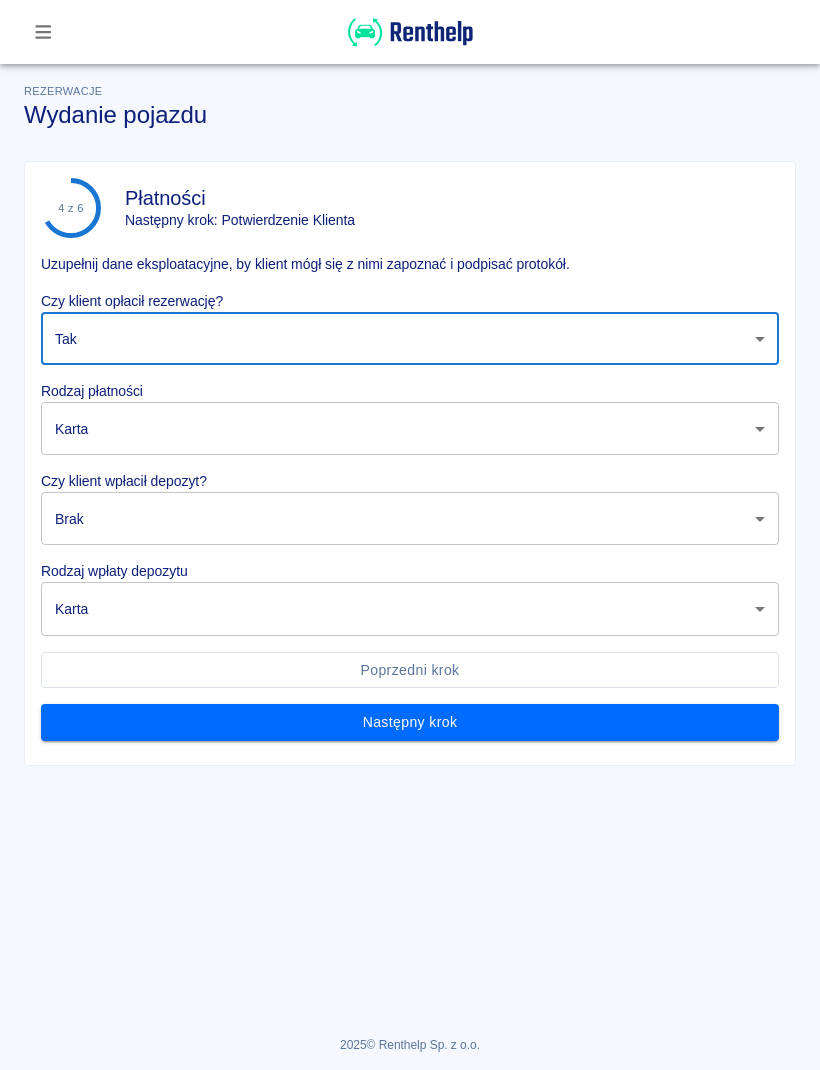 click on "Używamy plików Cookies, by zapewnić Ci najlepsze możliwe doświadczenie. Aby dowiedzieć się więcej, zapoznaj się z naszą Polityką Prywatności.  Polityka Prywatności Rozumiem Rezerwacje Wydanie pojazdu 4 z 6 Płatności Następny krok: Potwierdzenie Klienta Uzupełnij dane eksploatacyjne, by klient mógł się z nimi zapoznać i podpisać protokół. Czy klient opłacił rezerwację? Tak true ​ Rodzaj płatności Karta card ​ Czy klient wpłacił depozyt? Brak none ​ Rodzaj wpłaty depozytu Karta terminal_card_authorization ​ Poprzedni krok Następny krok 2025  © Renthelp Sp. z o.o. Wydanie pojazdu | Renthelp Brak Tak Nie" at bounding box center [410, 535] 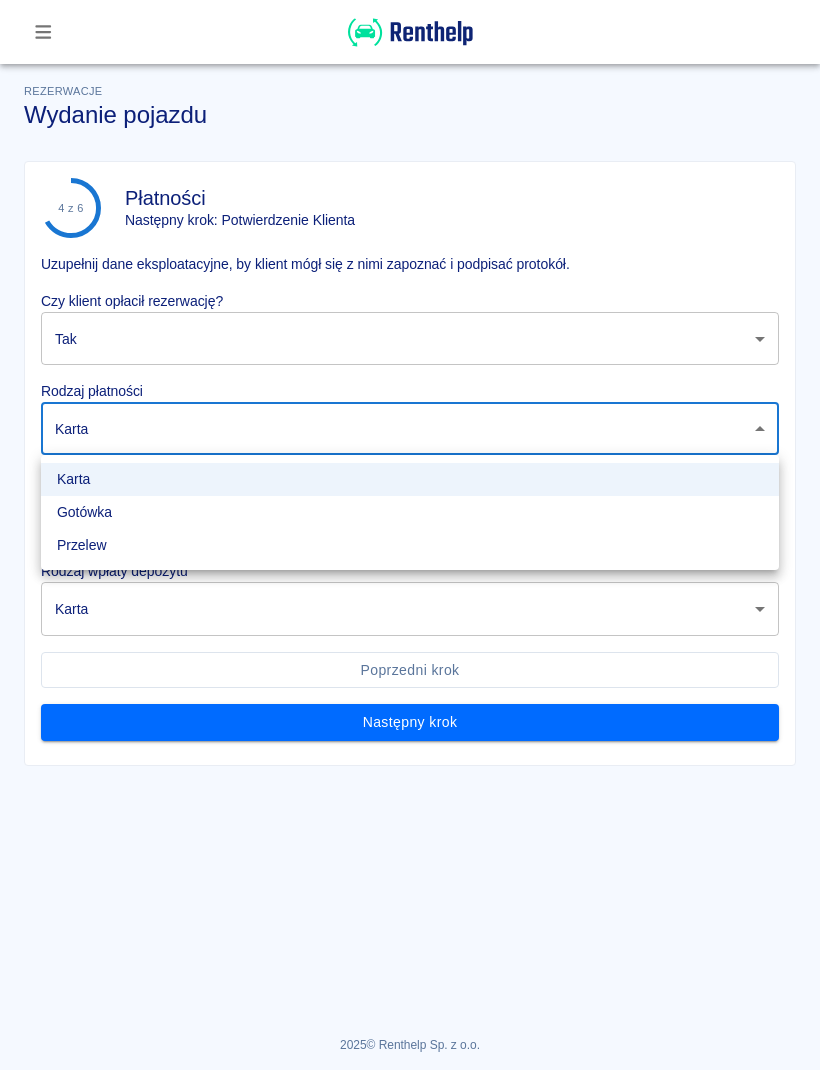 click on "Gotówka" at bounding box center (410, 512) 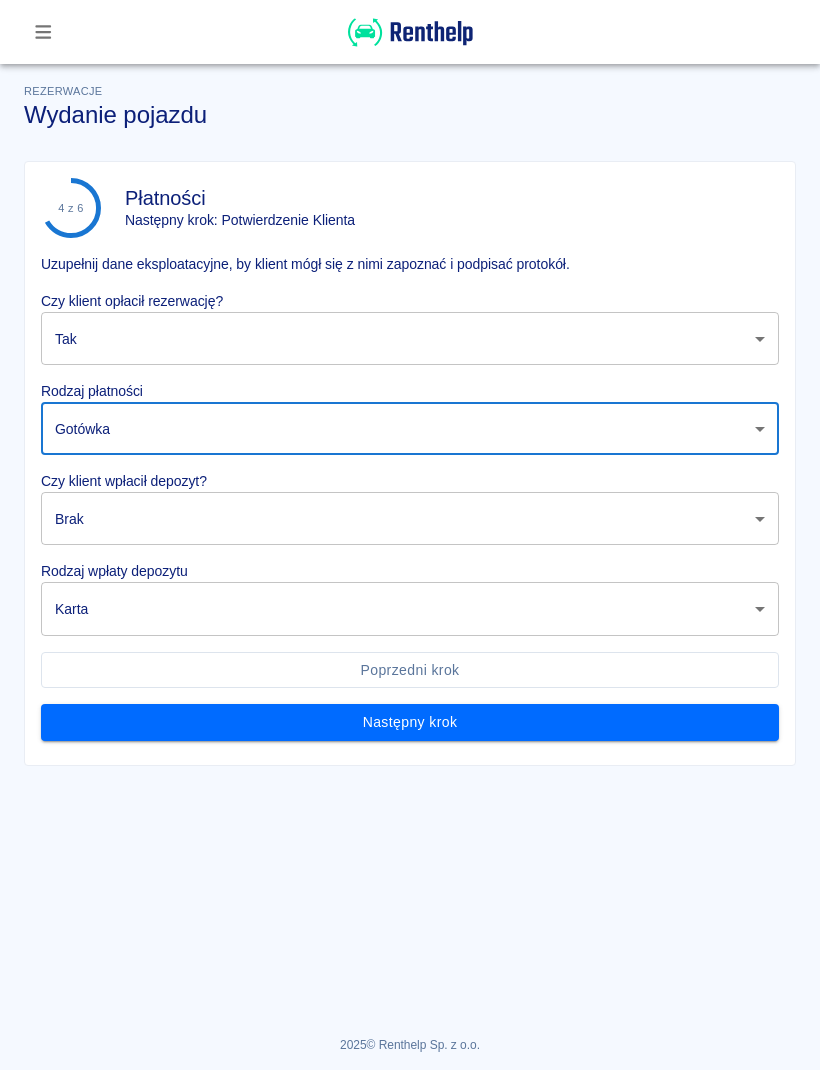 type on "cash" 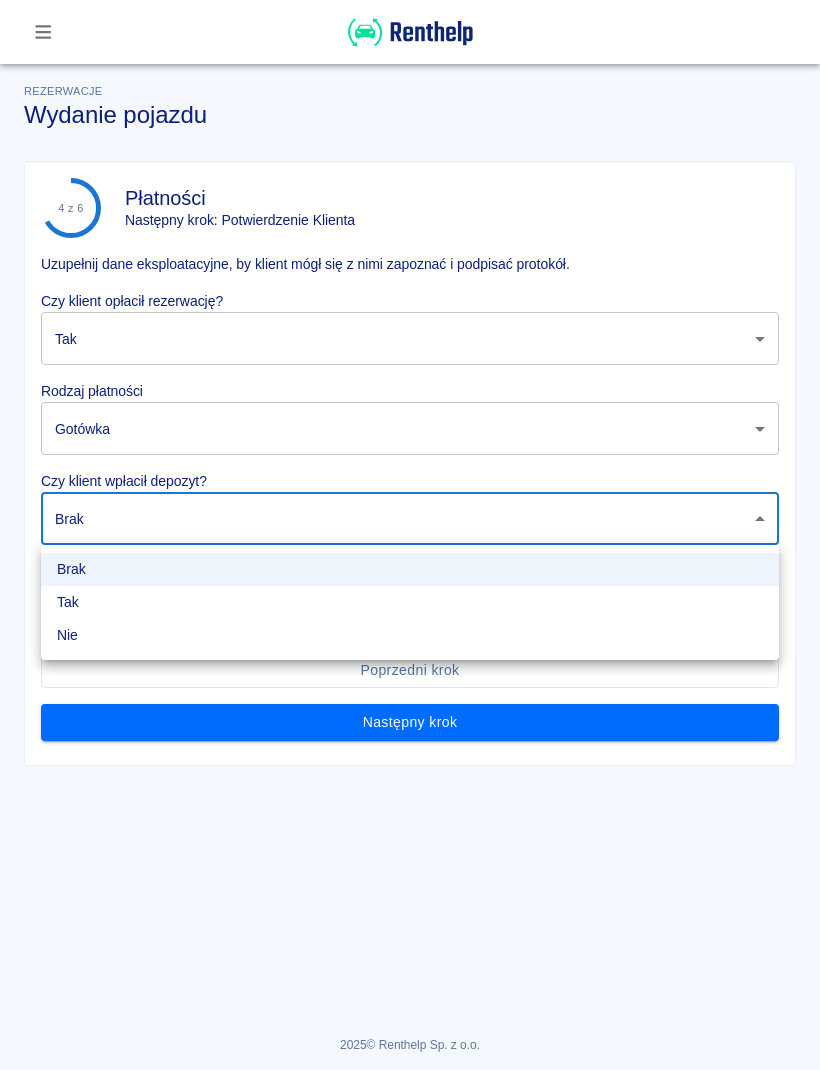 click on "Tak" at bounding box center [410, 602] 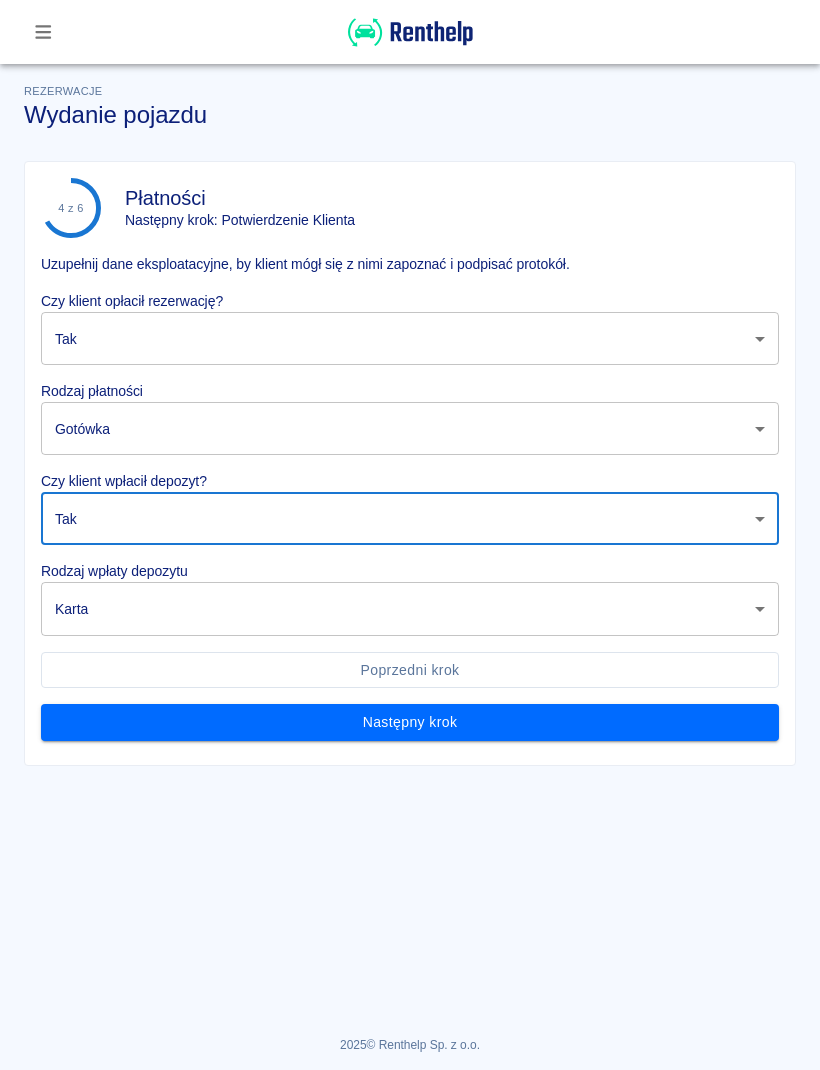 click on "Używamy plików Cookies, by zapewnić Ci najlepsze możliwe doświadczenie. Aby dowiedzieć się więcej, zapoznaj się z naszą Polityką Prywatności.  Polityka Prywatności Rozumiem Rezerwacje Wydanie pojazdu 4 z 6 Płatności Następny krok: Potwierdzenie Klienta Uzupełnij dane eksploatacyjne, by klient mógł się z nimi zapoznać i podpisać protokół. Czy klient opłacił rezerwację? Tak true ​ Rodzaj płatności Gotówka cash ​ Czy klient wpłacił depozyt? Tak true ​ Rodzaj wpłaty depozytu Karta terminal_card_authorization ​ Poprzedni krok Następny krok 2025  © Renthelp Sp. z o.o. Wydanie pojazdu | Renthelp" at bounding box center [410, 535] 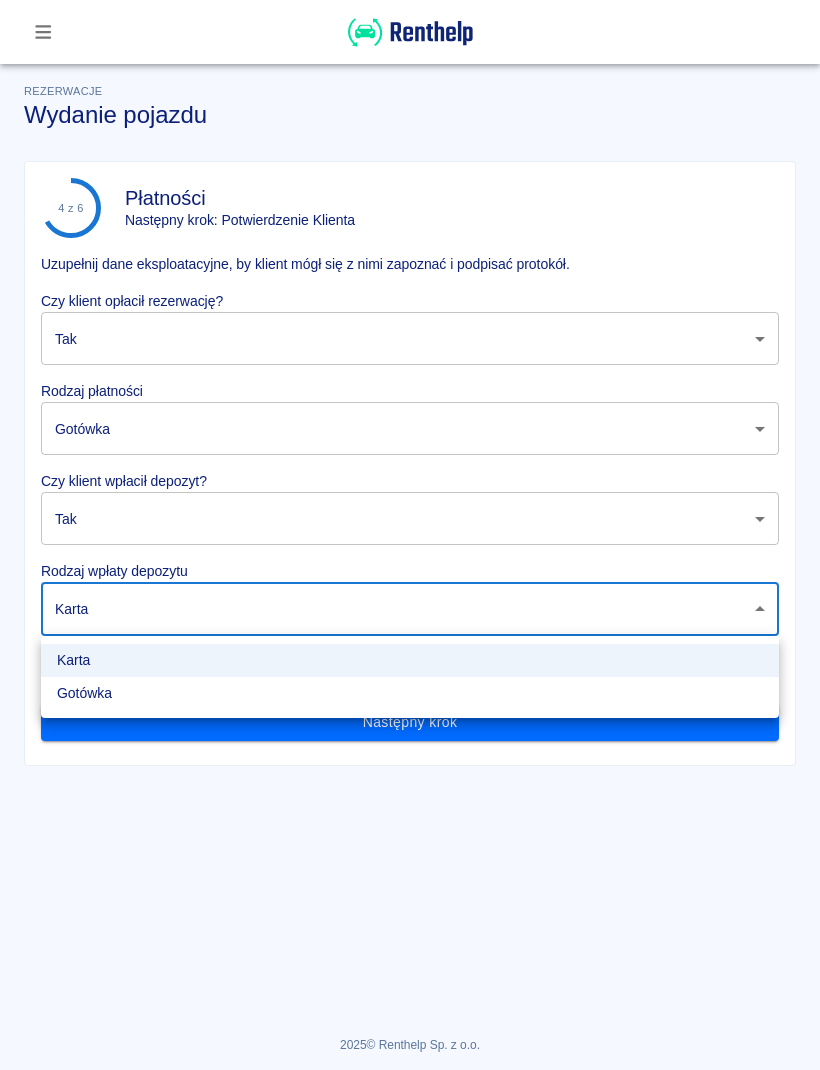 click on "Gotówka" at bounding box center [410, 693] 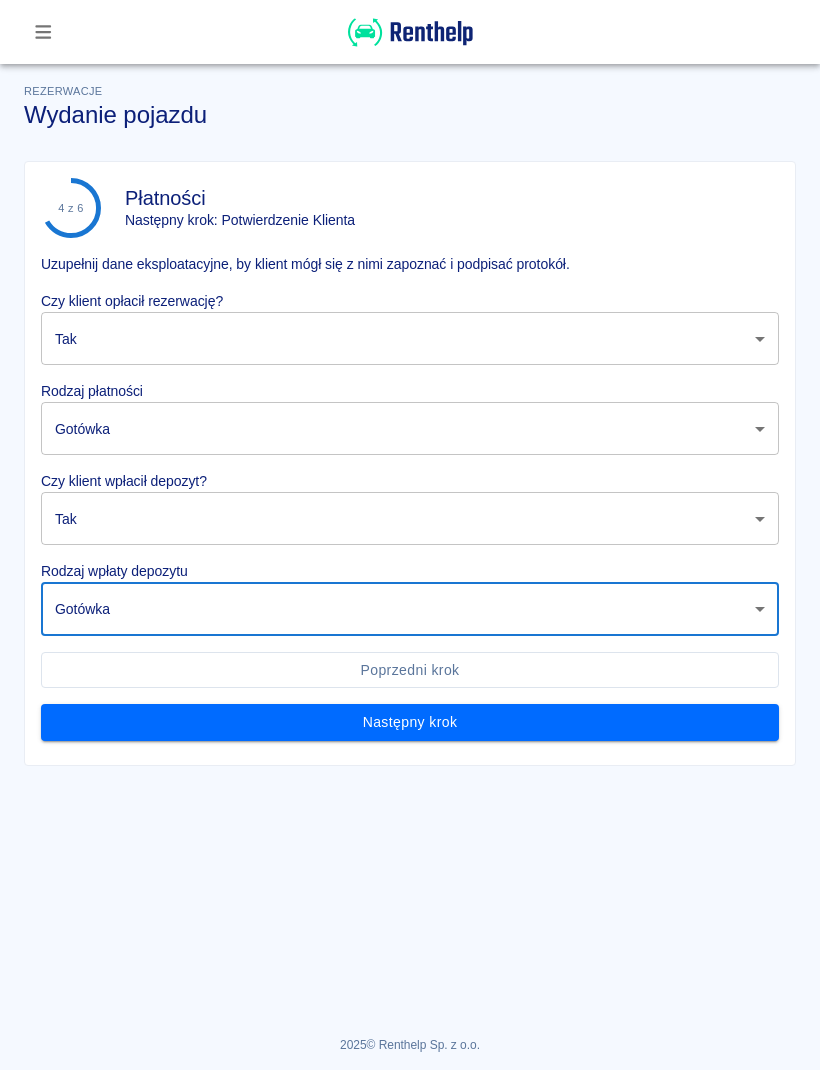 click on "4 z 6 Płatności Następny krok: Potwierdzenie Klienta Uzupełnij dane eksploatacyjne, by klient mógł się z nimi zapoznać i podpisać protokół. Czy klient opłacił rezerwację? Tak true ​ Rodzaj płatności Gotówka cash ​ Czy klient wpłacił depozyt? Tak true ​ Rodzaj wpłaty depozytu Gotówka cash ​ Poprzedni krok Następny krok" at bounding box center (410, 463) 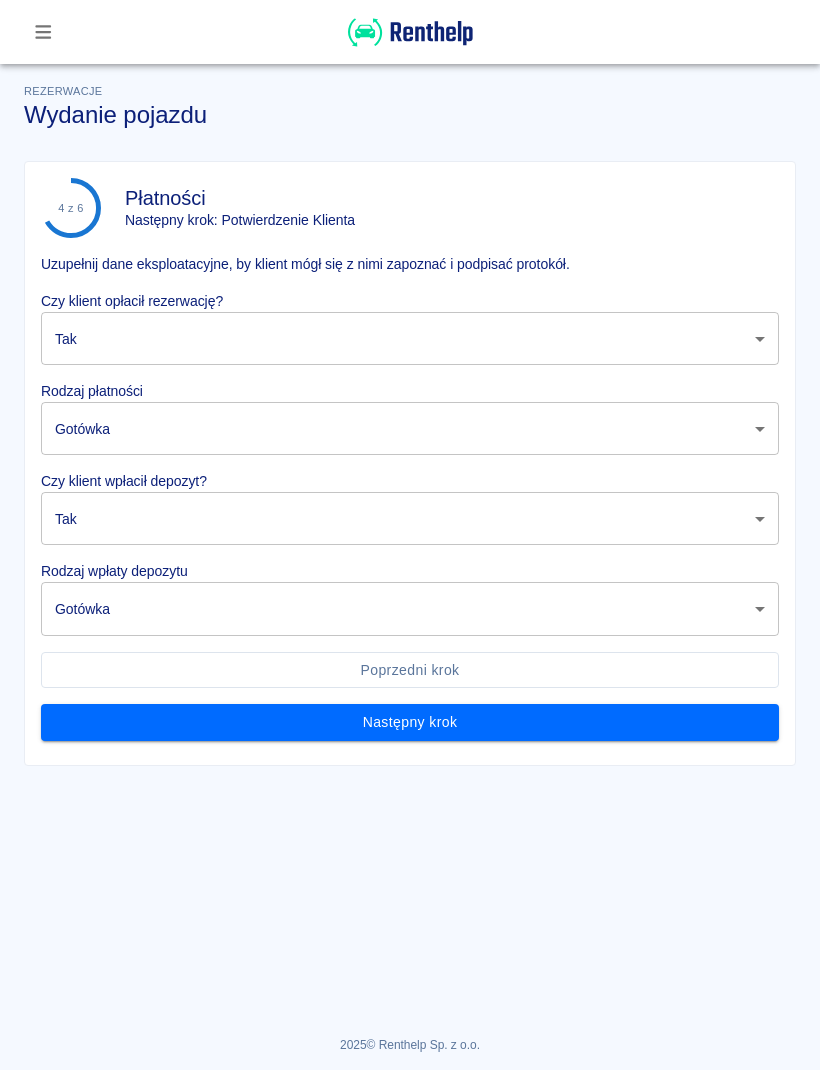 click on "Następny krok" at bounding box center [410, 722] 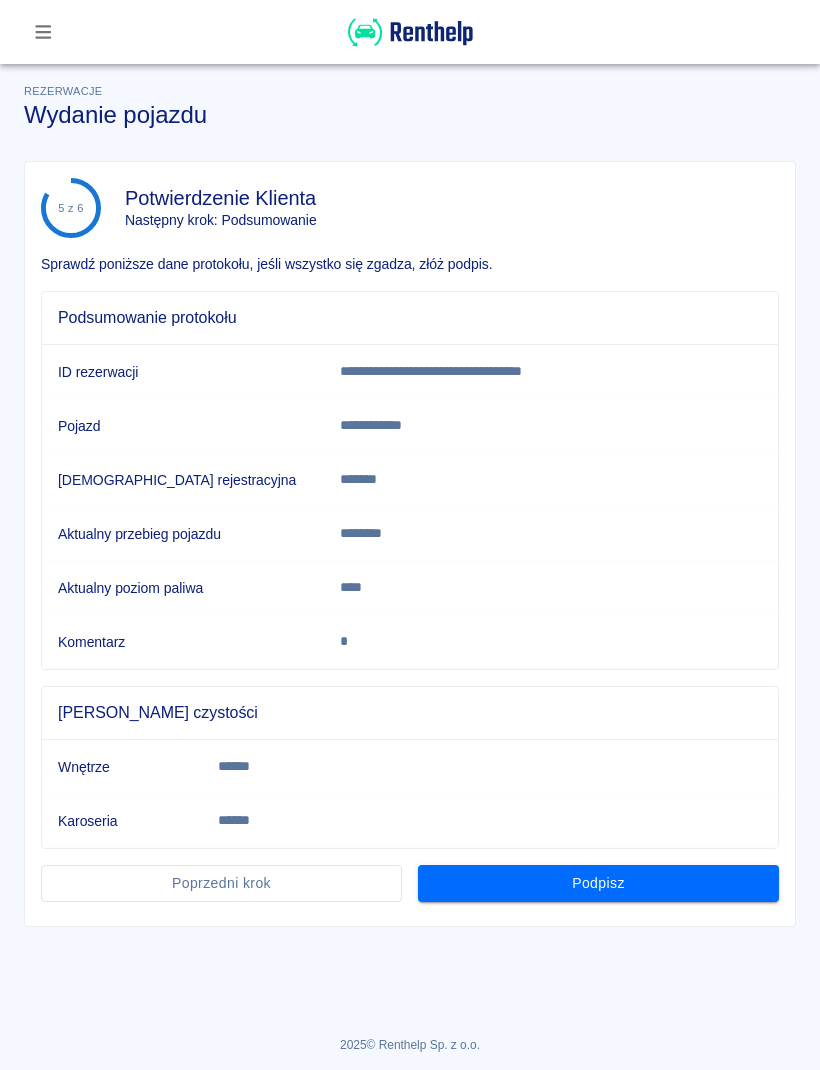 click on "Podpisz" at bounding box center (598, 883) 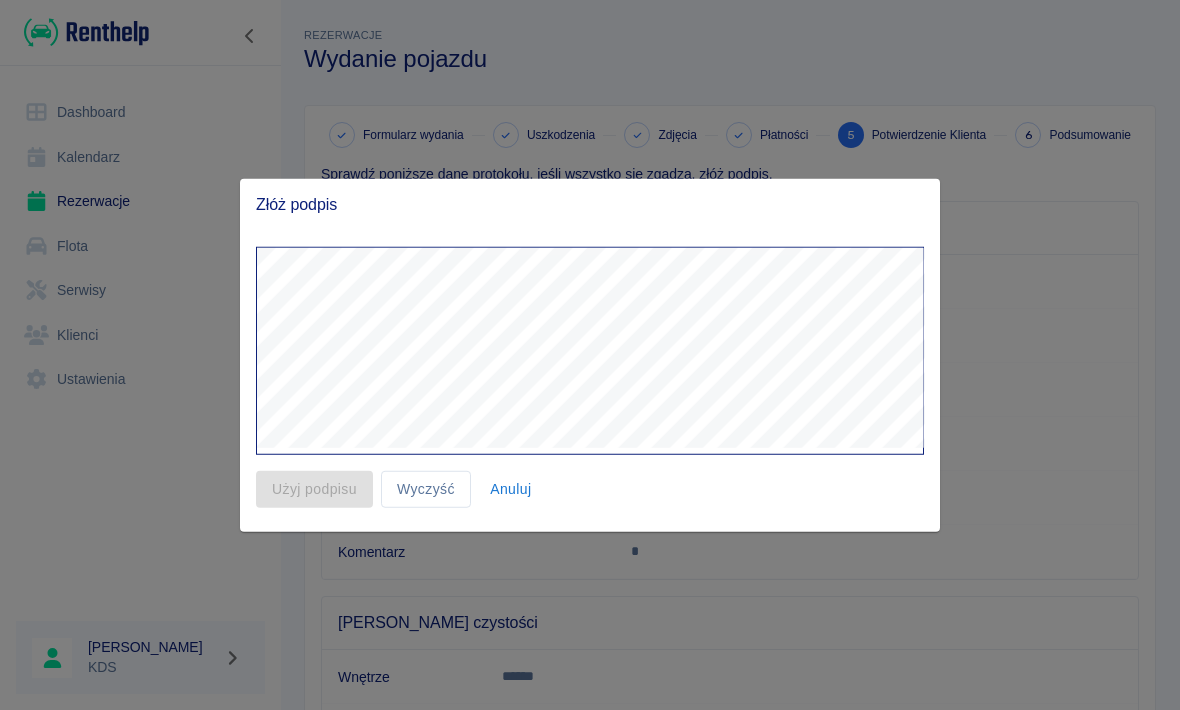 click at bounding box center (590, 355) 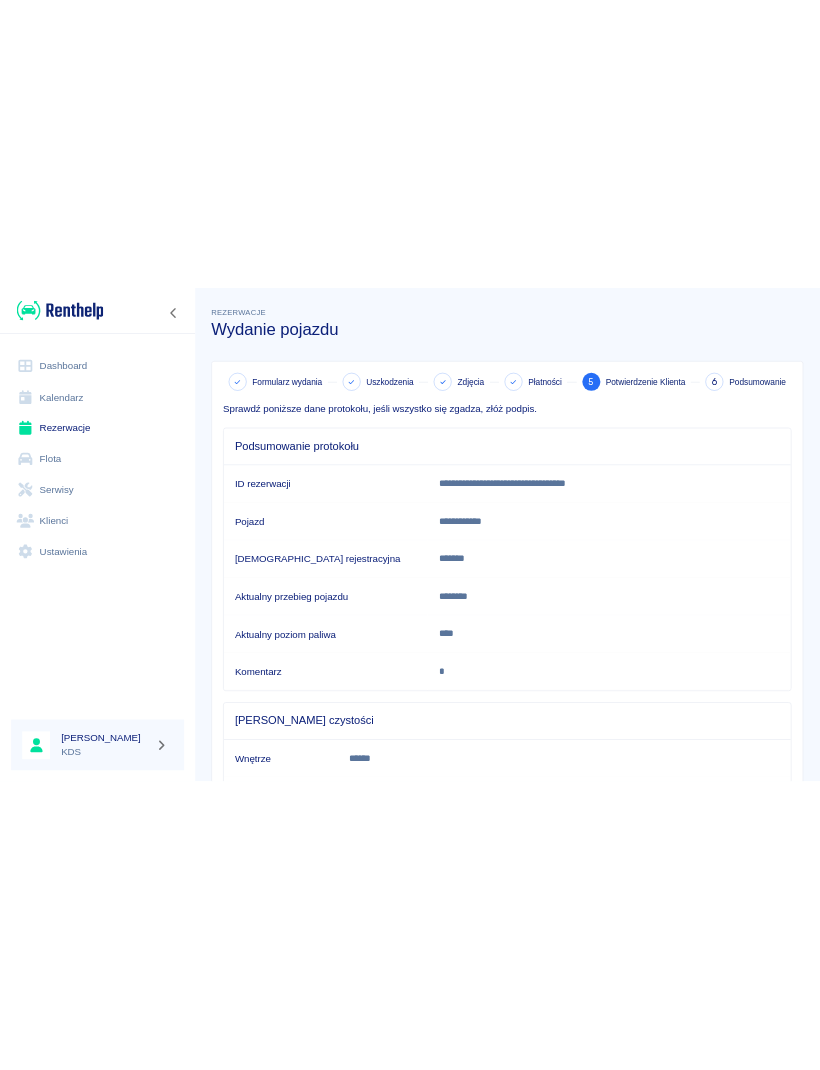 scroll, scrollTop: 184, scrollLeft: 0, axis: vertical 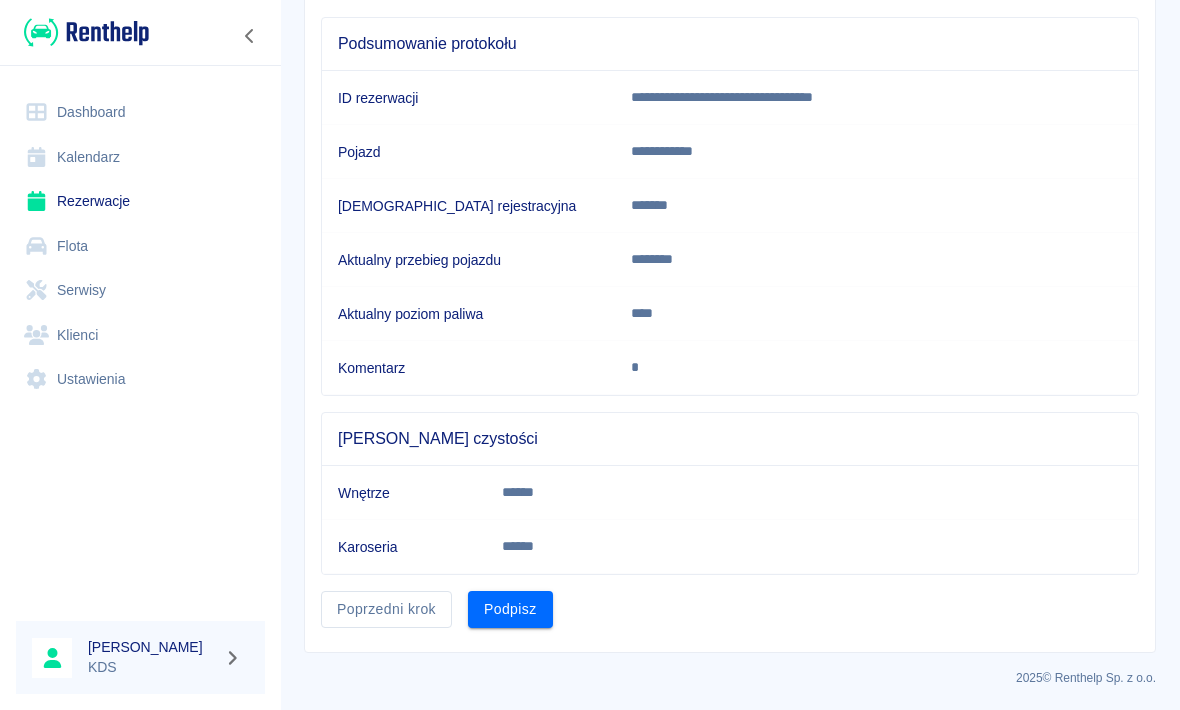 click on "Poprzedni krok Podpisz" at bounding box center (722, 601) 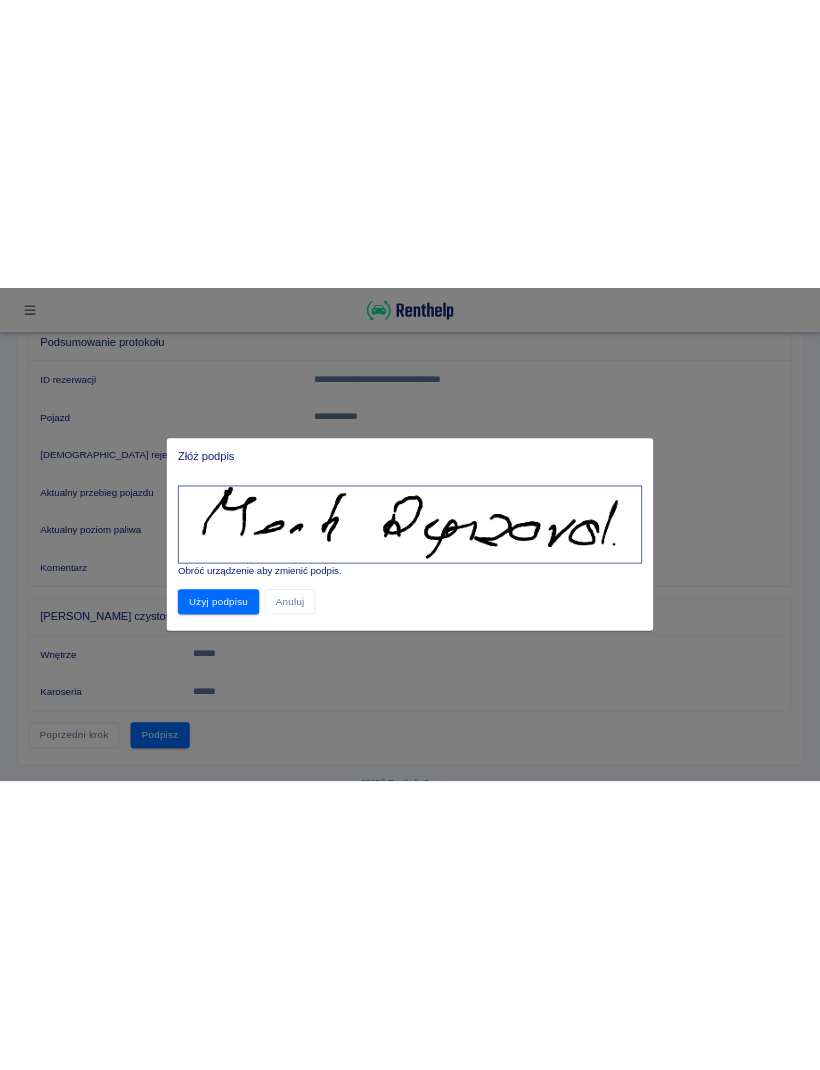 scroll, scrollTop: 0, scrollLeft: 0, axis: both 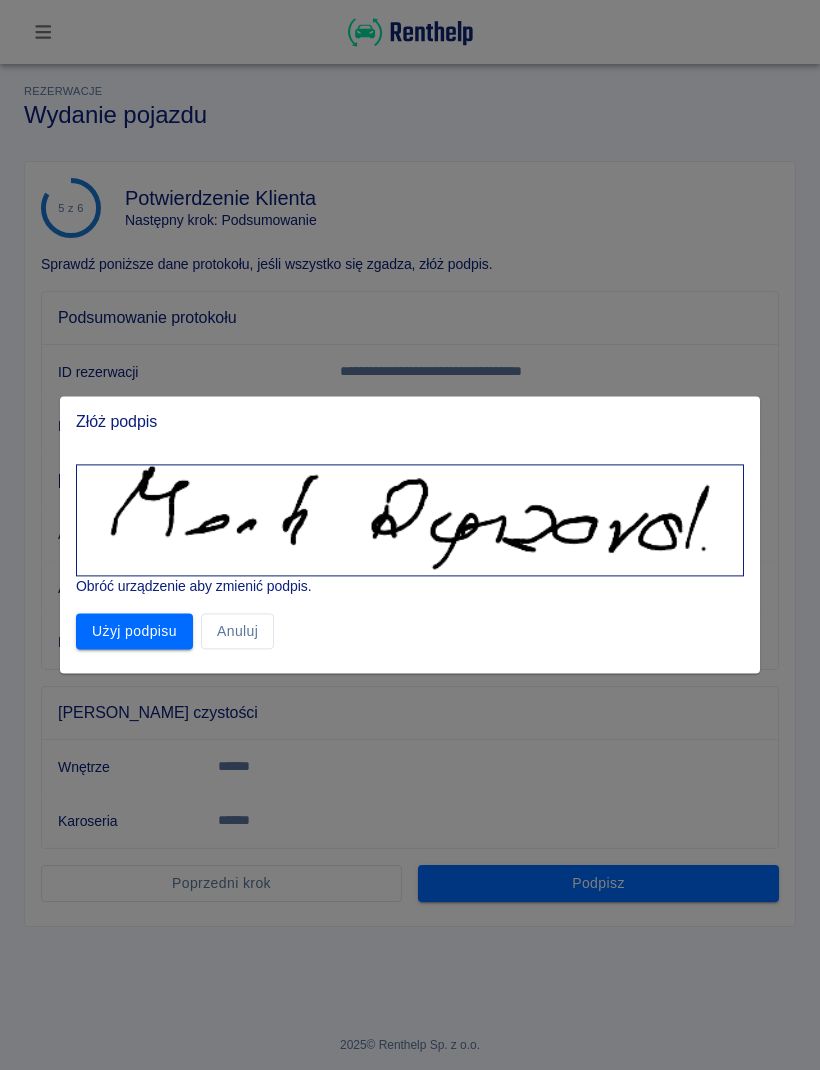 click on "Użyj podpisu" at bounding box center (134, 631) 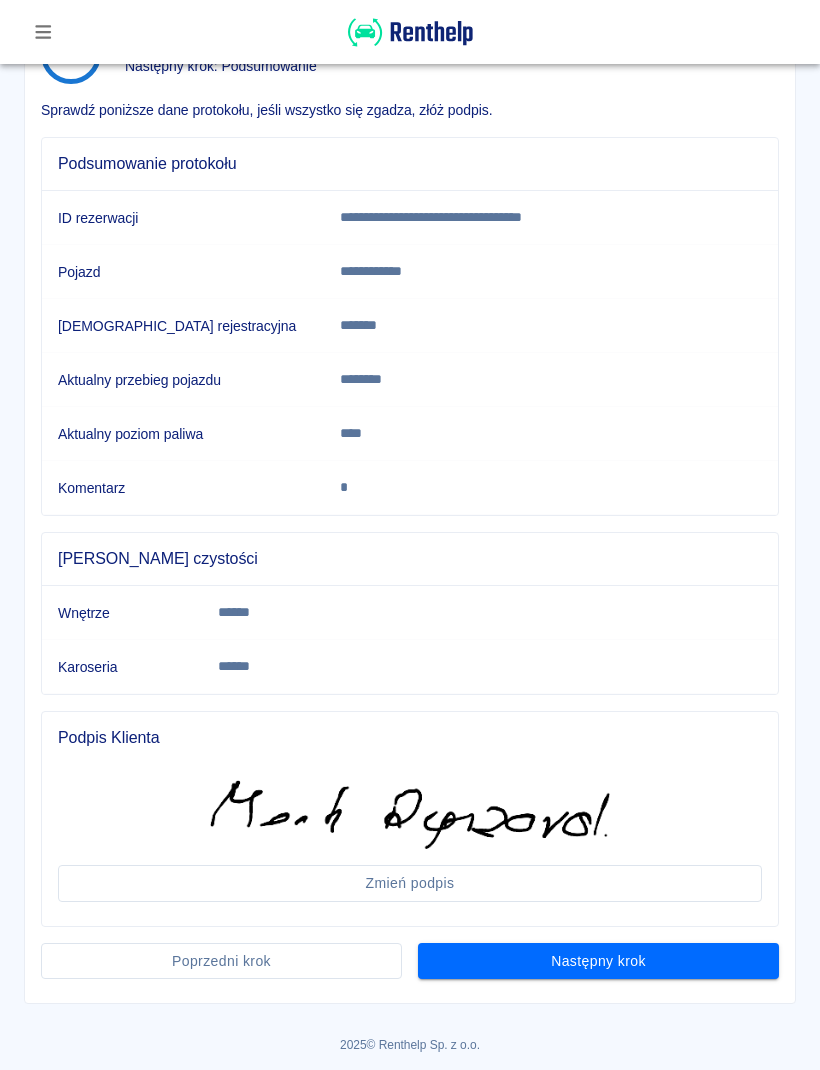 scroll, scrollTop: 153, scrollLeft: 0, axis: vertical 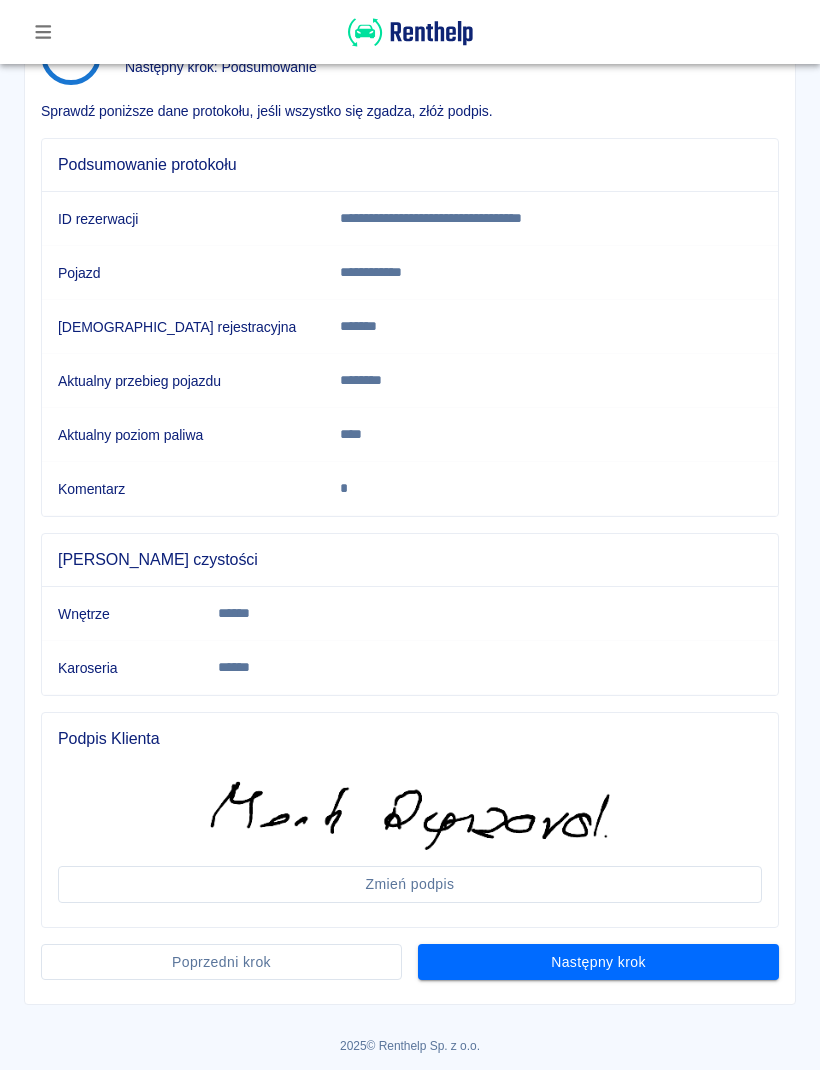 click on "Następny krok" at bounding box center (598, 962) 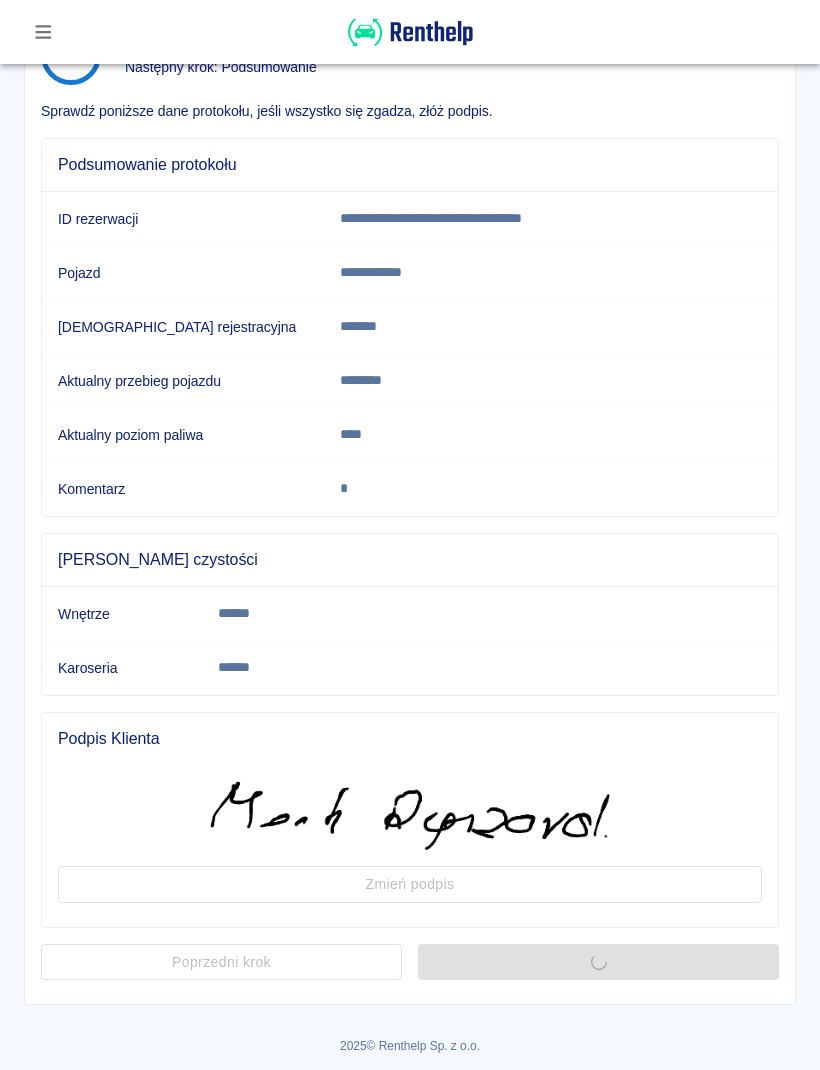 scroll, scrollTop: 0, scrollLeft: 0, axis: both 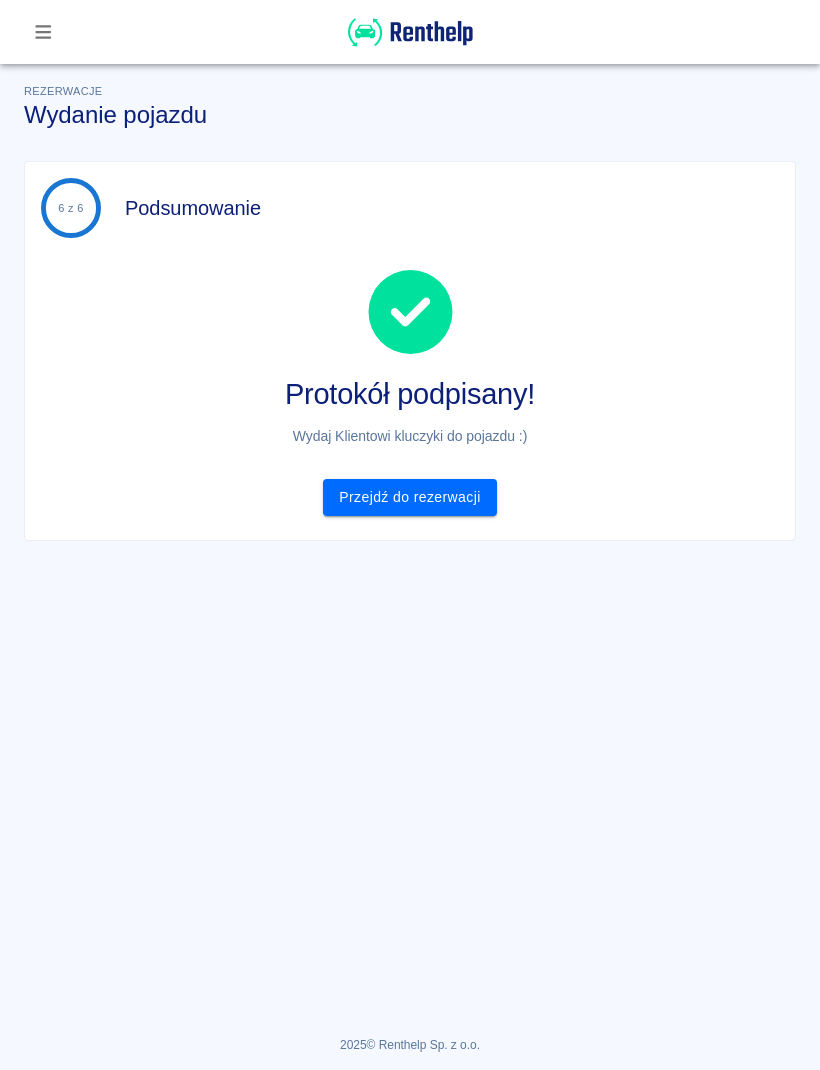 click on "Przejdź do rezerwacji" at bounding box center [409, 497] 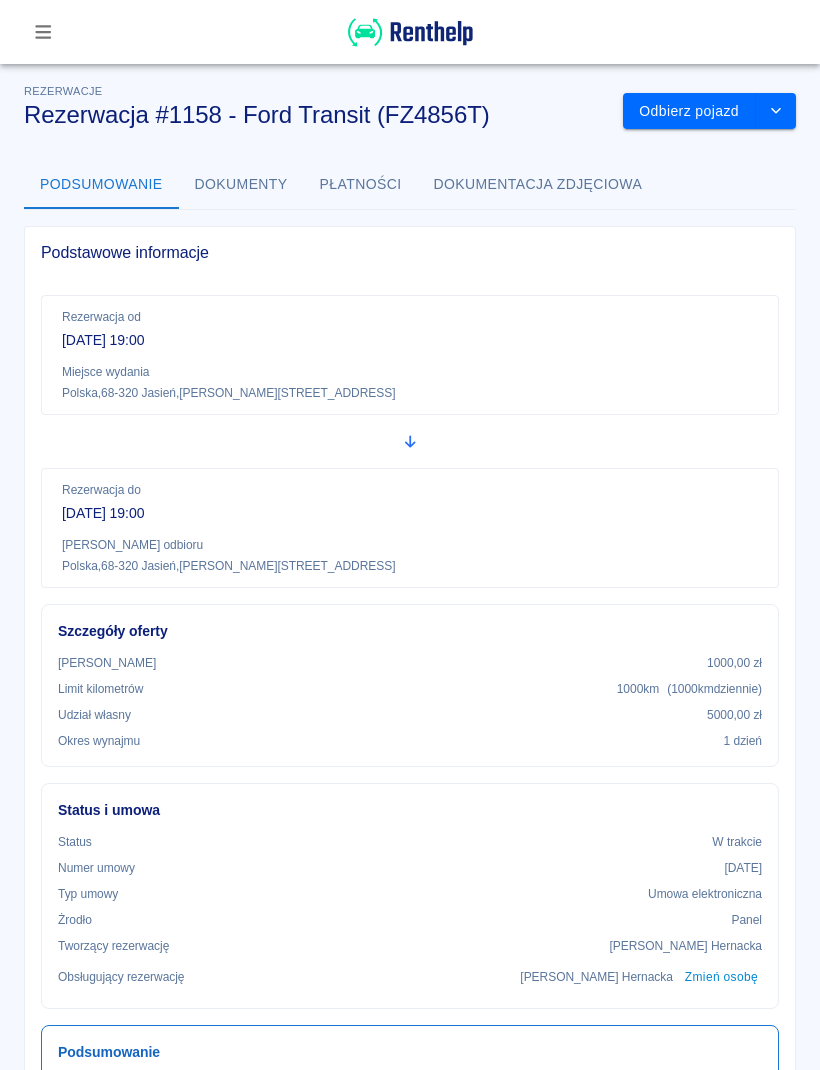 scroll, scrollTop: 0, scrollLeft: 0, axis: both 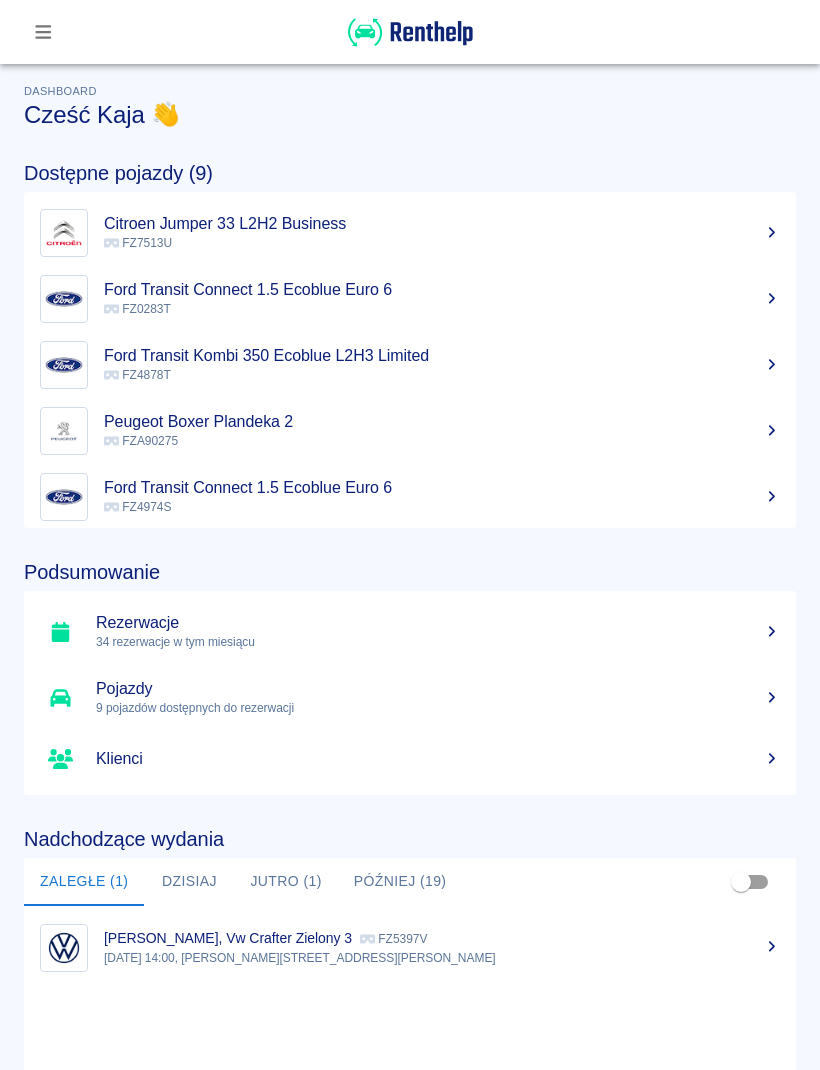 click at bounding box center (410, 32) 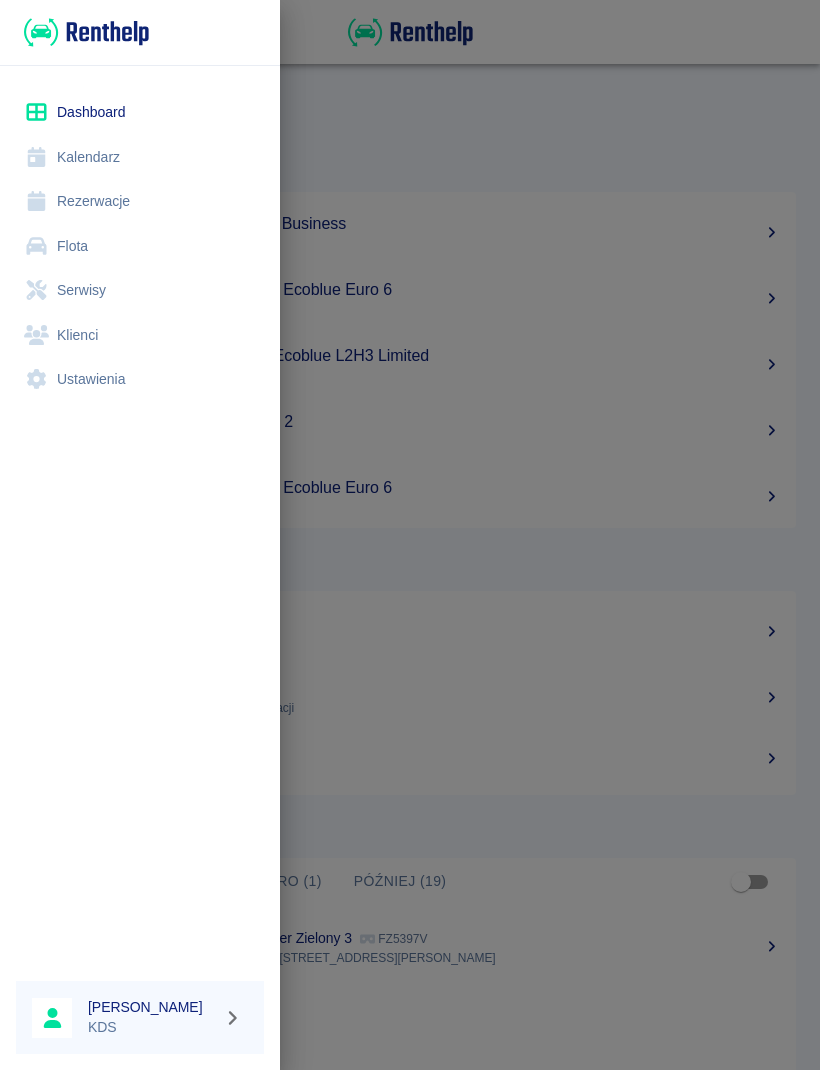 click on "Kalendarz" at bounding box center [140, 157] 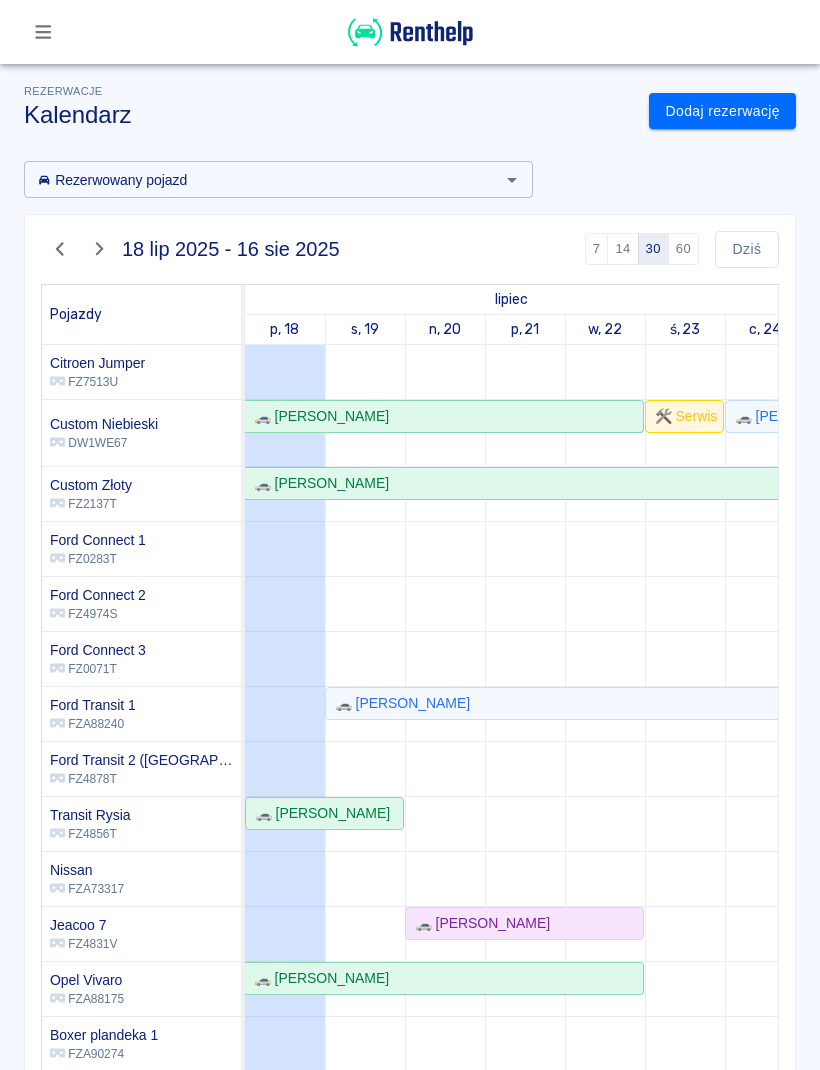click on "Dziś" at bounding box center [747, 249] 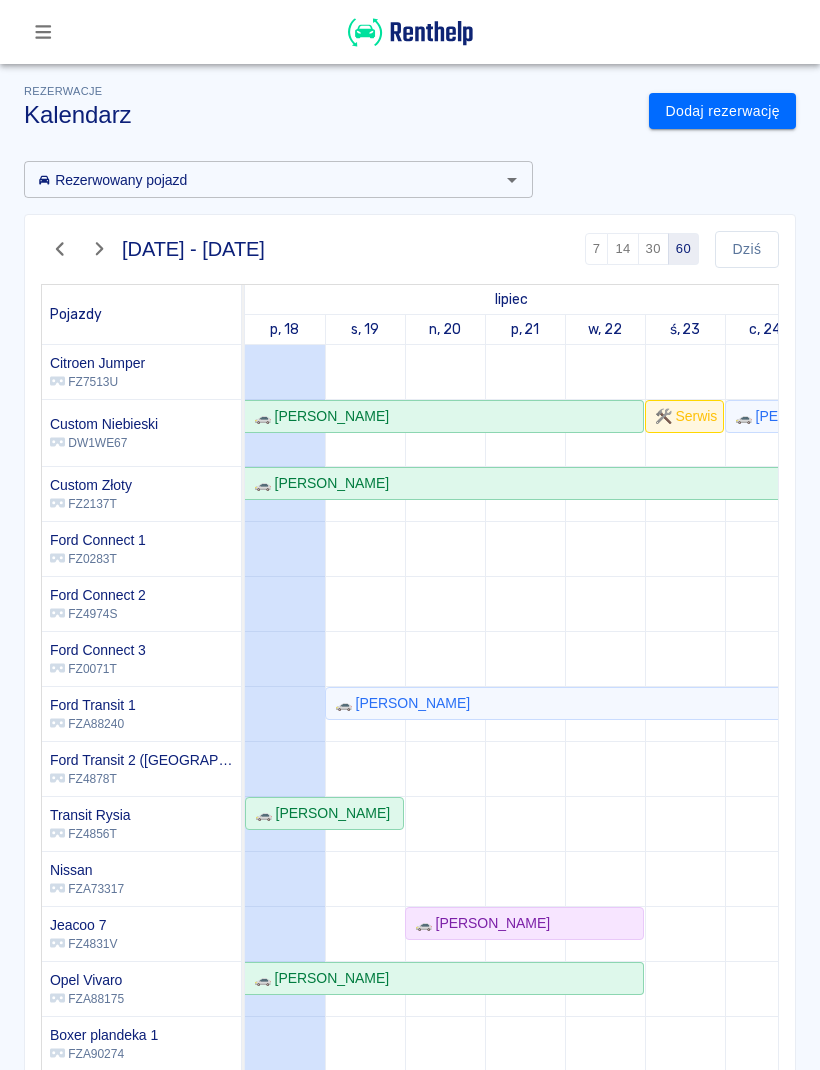 click on "Dziś" at bounding box center [747, 249] 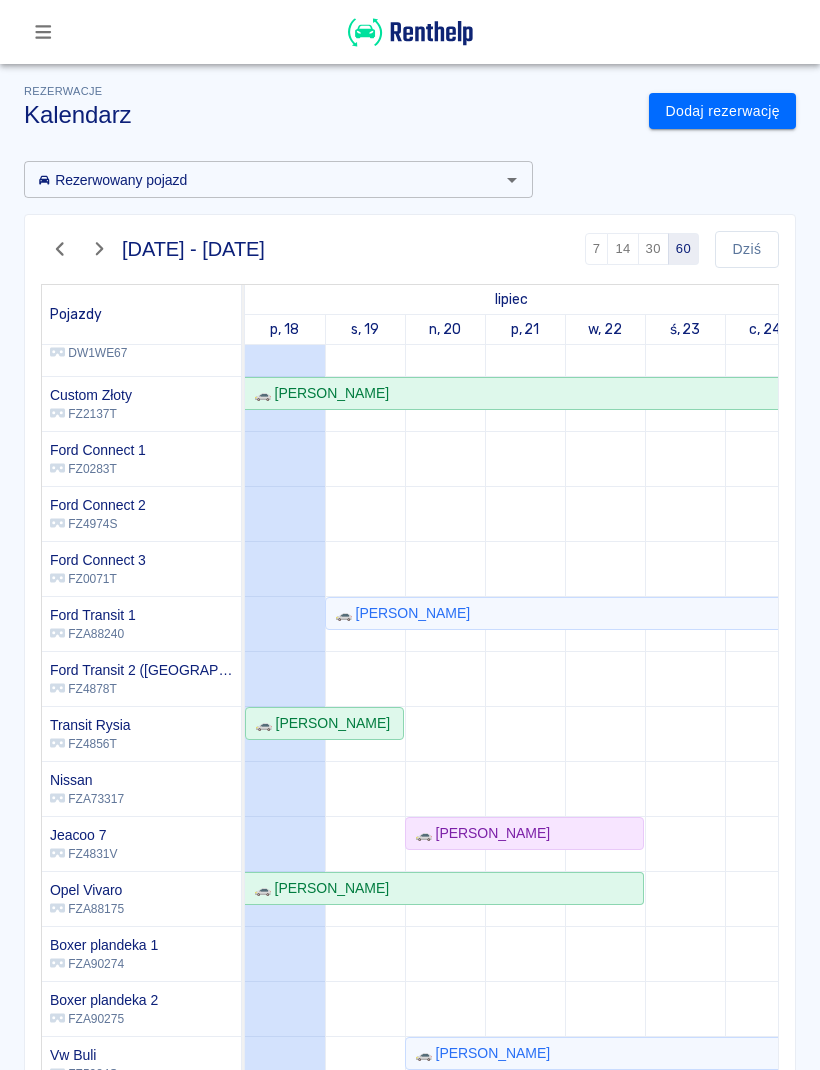 scroll, scrollTop: 101, scrollLeft: 0, axis: vertical 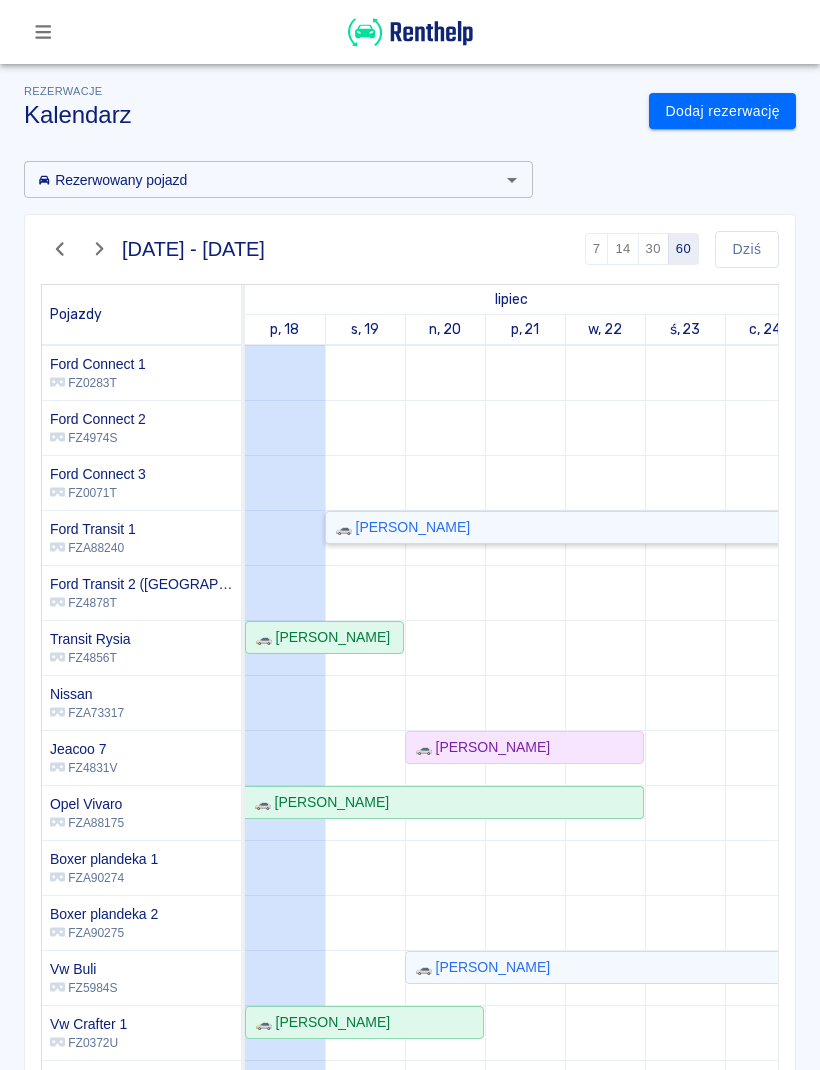 click on "🚗 [PERSON_NAME]" 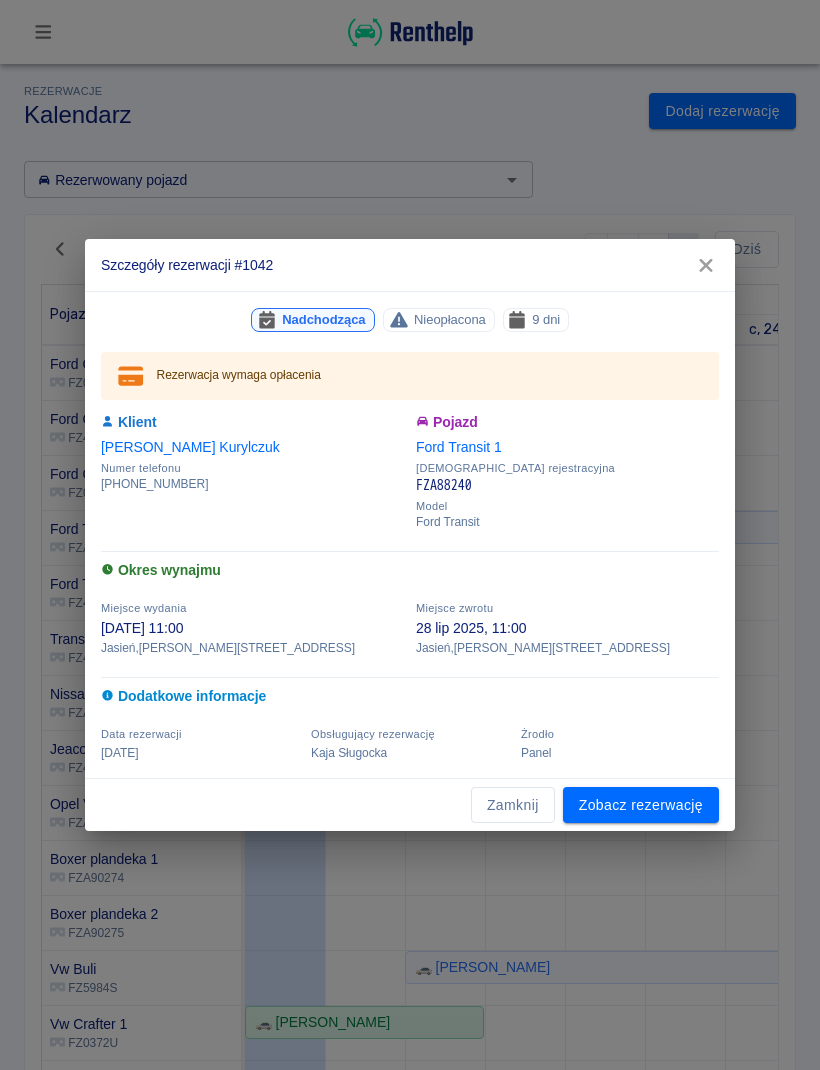click on "Zamknij" at bounding box center (513, 805) 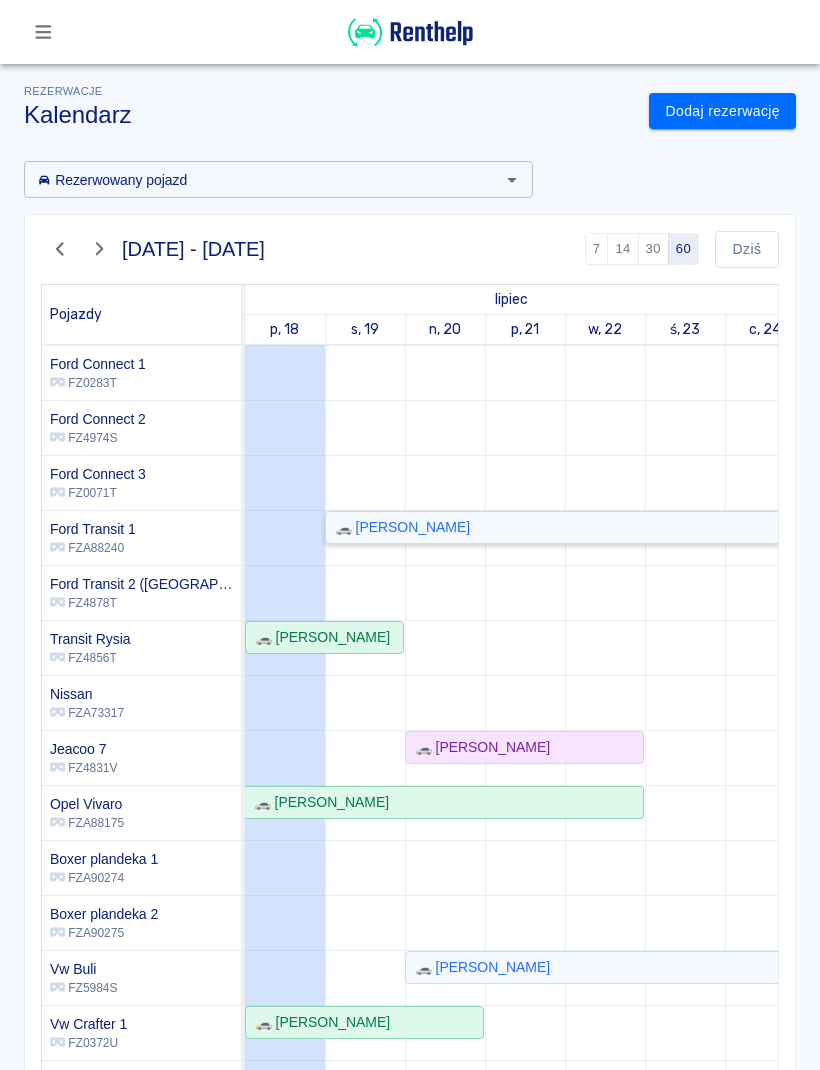 scroll, scrollTop: 282, scrollLeft: -16, axis: both 